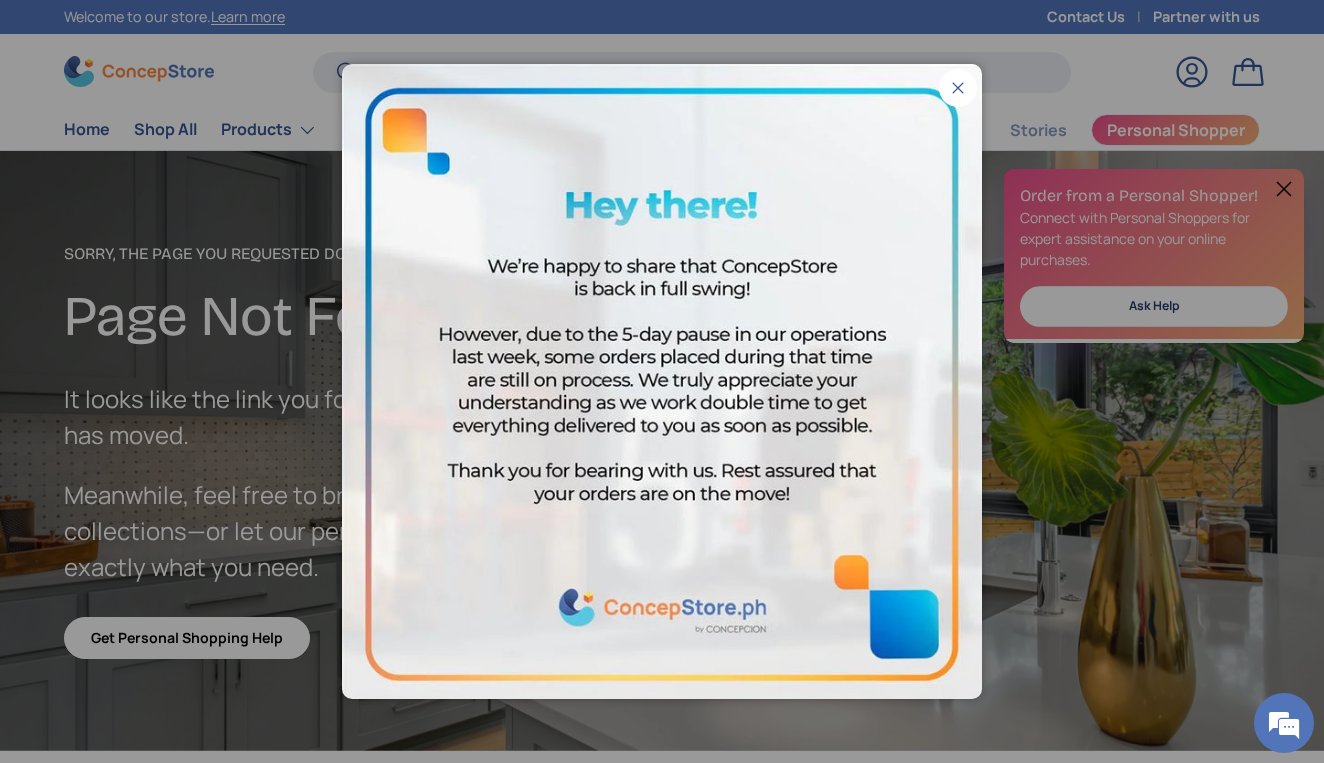 scroll, scrollTop: 0, scrollLeft: 0, axis: both 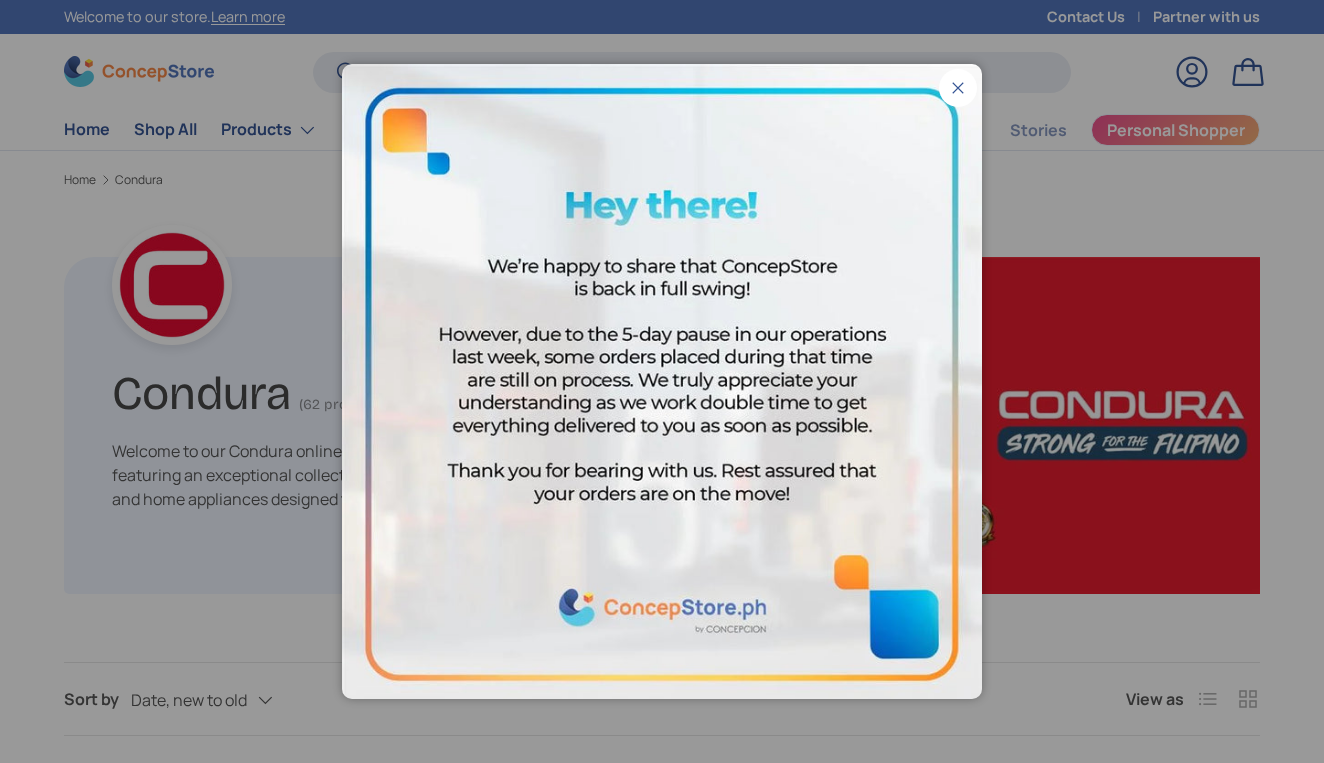 click on "Close" at bounding box center [958, 88] 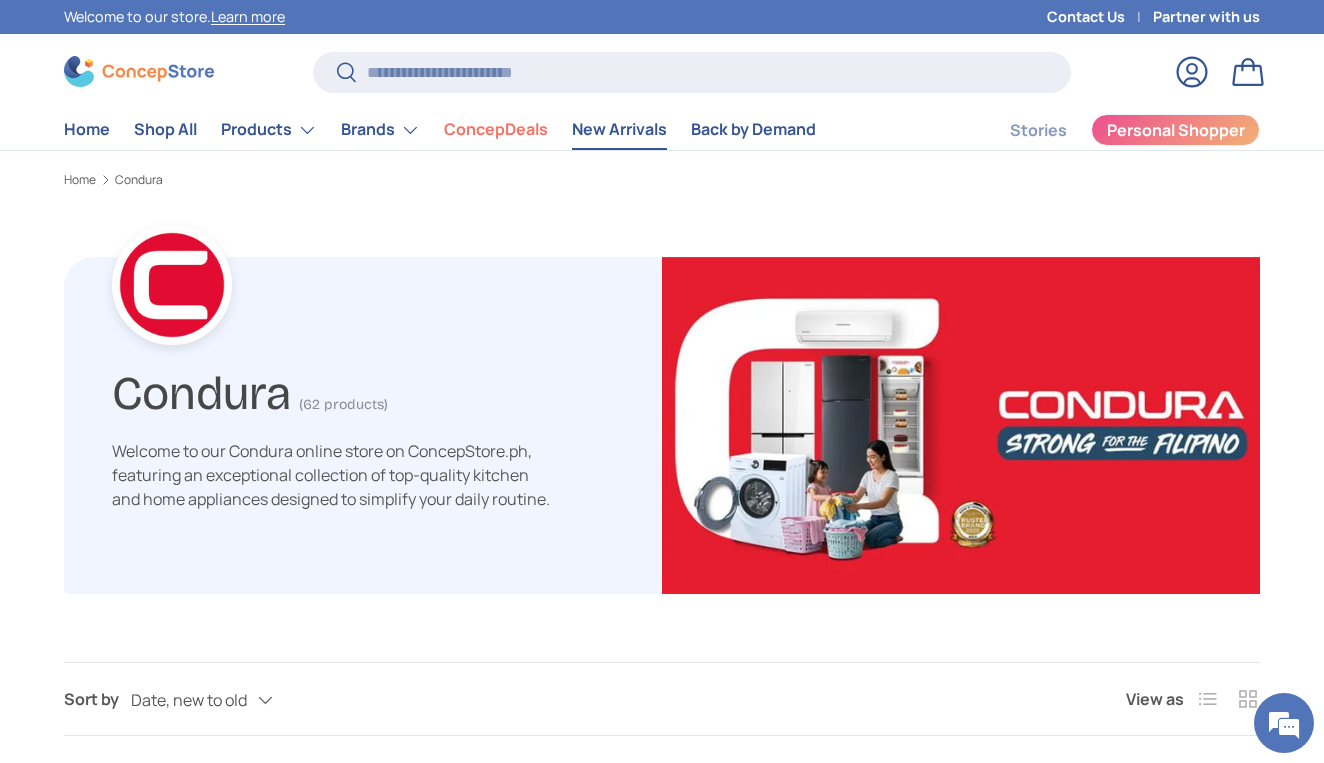 scroll, scrollTop: 0, scrollLeft: 0, axis: both 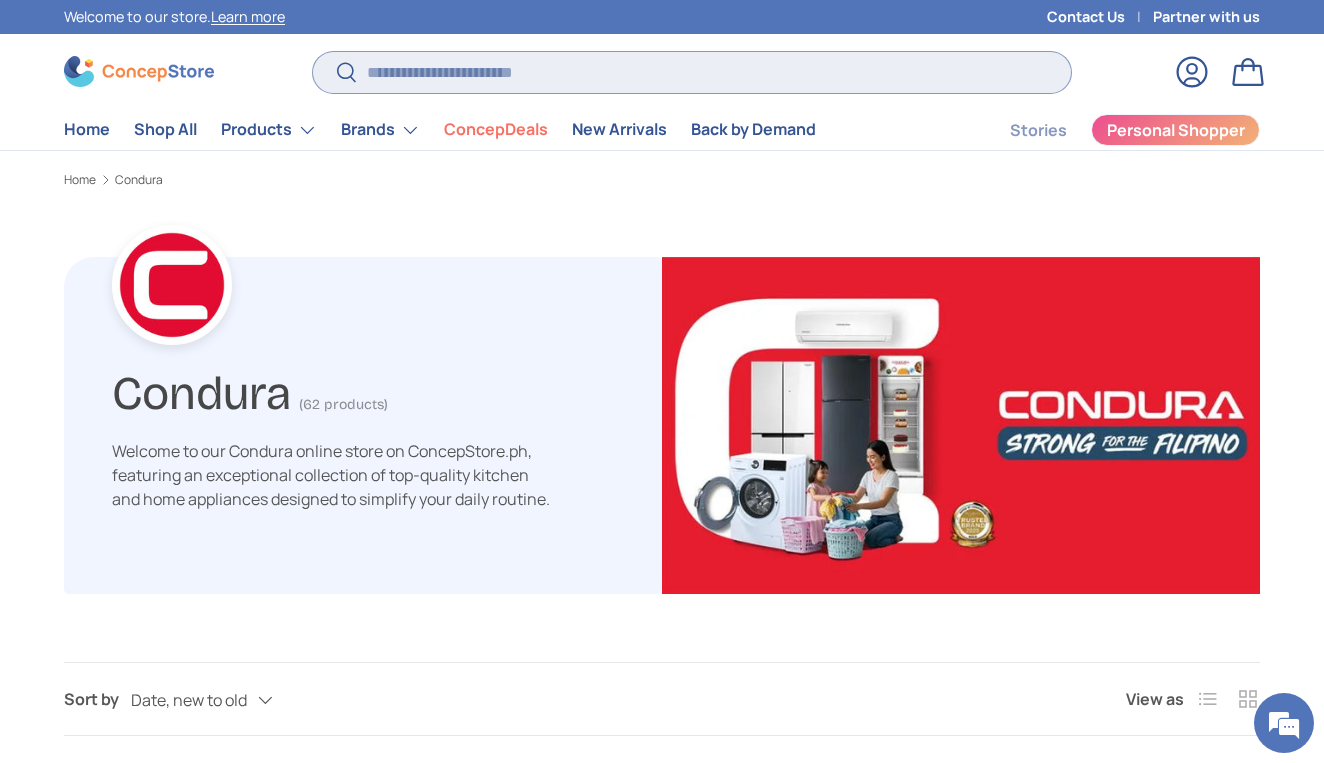 click on "Search" at bounding box center (692, 72) 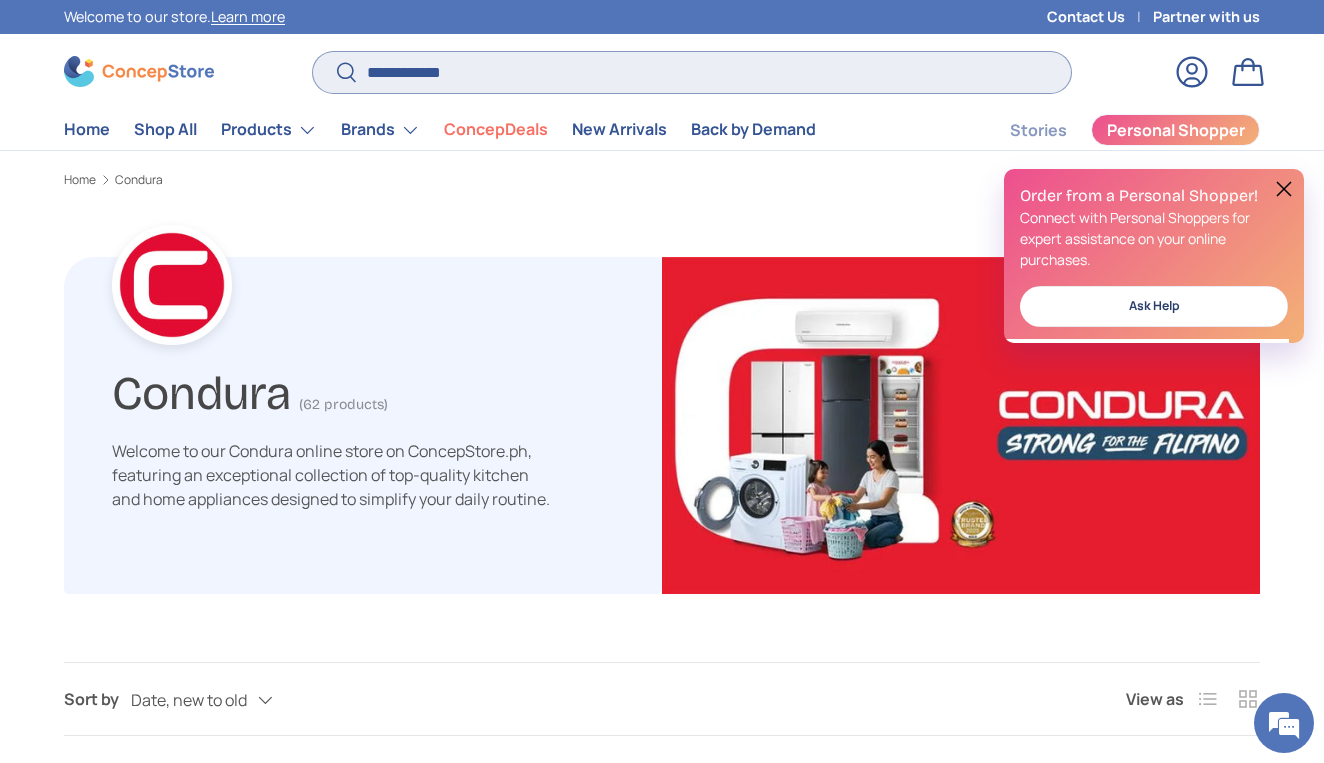 type on "**********" 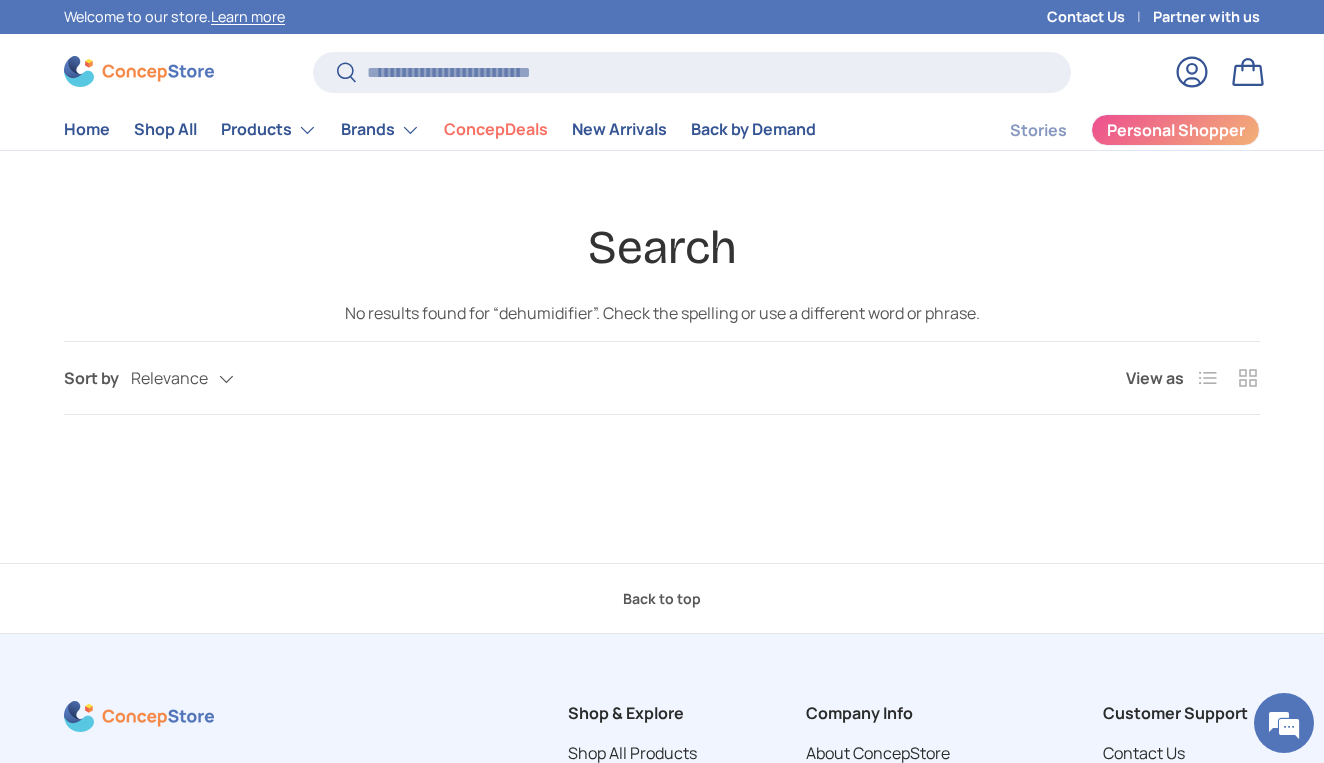 scroll, scrollTop: 0, scrollLeft: 0, axis: both 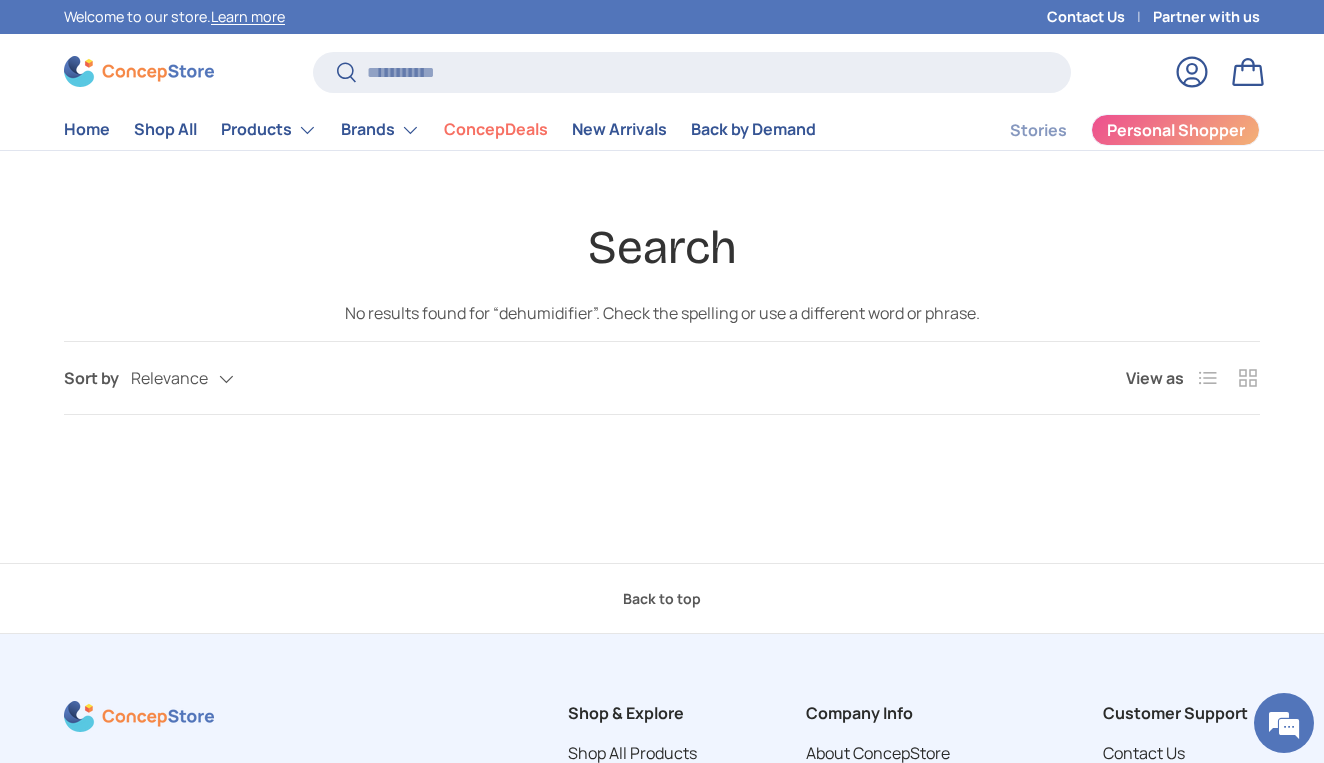 click on "Contact Us" at bounding box center [1100, 17] 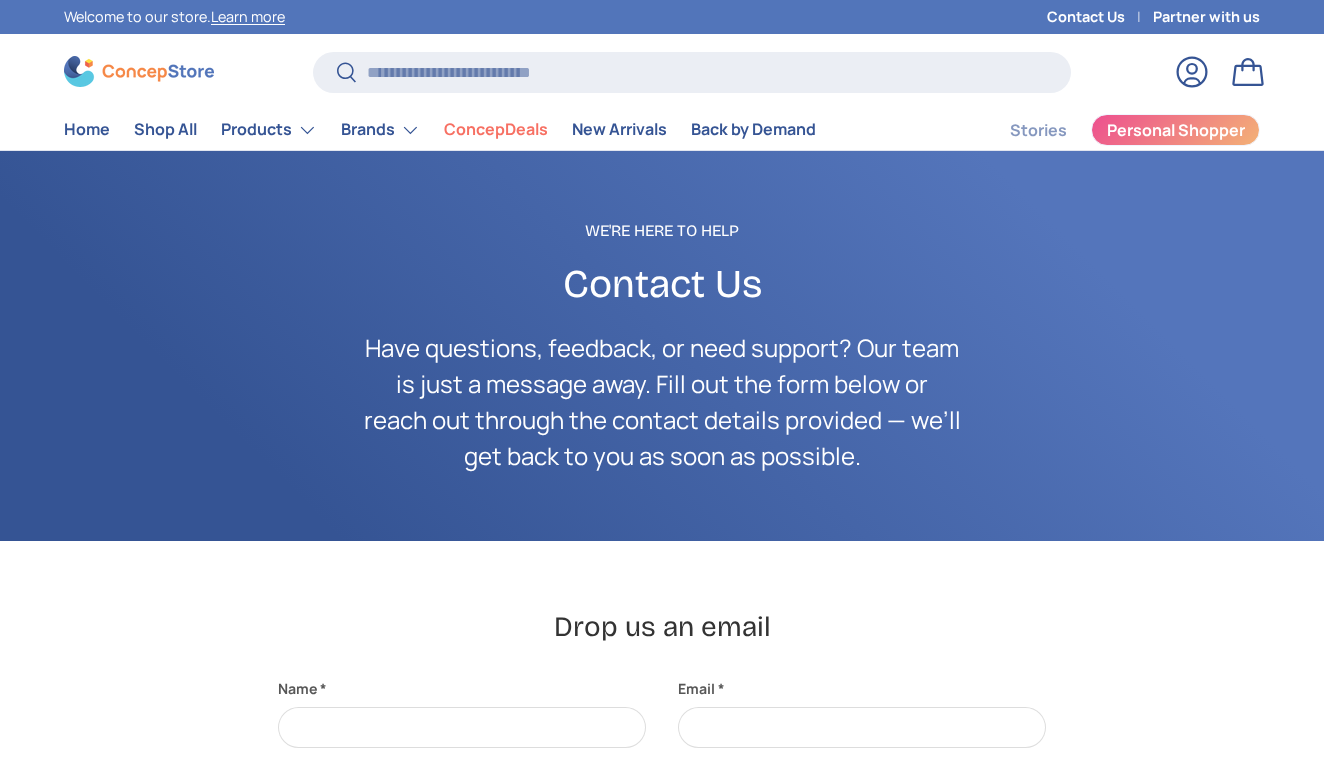 scroll, scrollTop: 0, scrollLeft: 0, axis: both 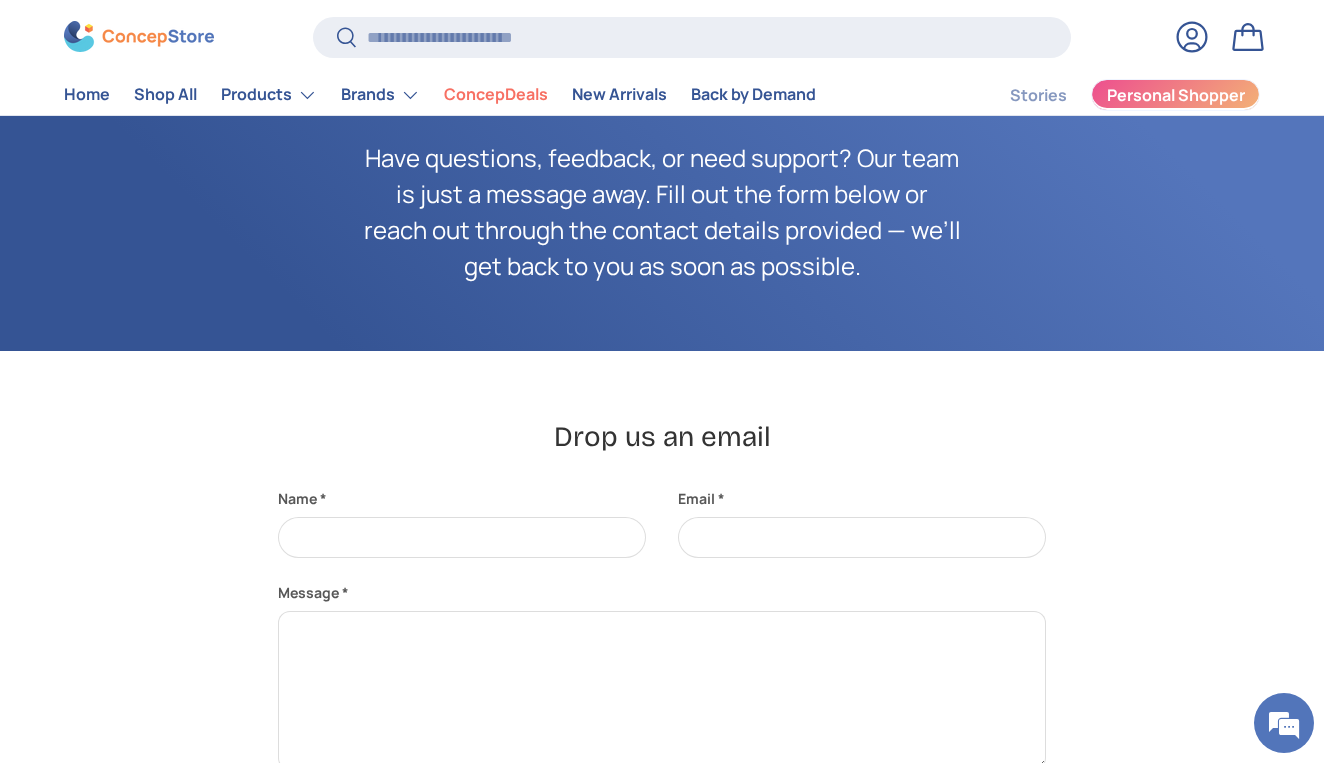 click on "Personal Shopper" at bounding box center [1176, 96] 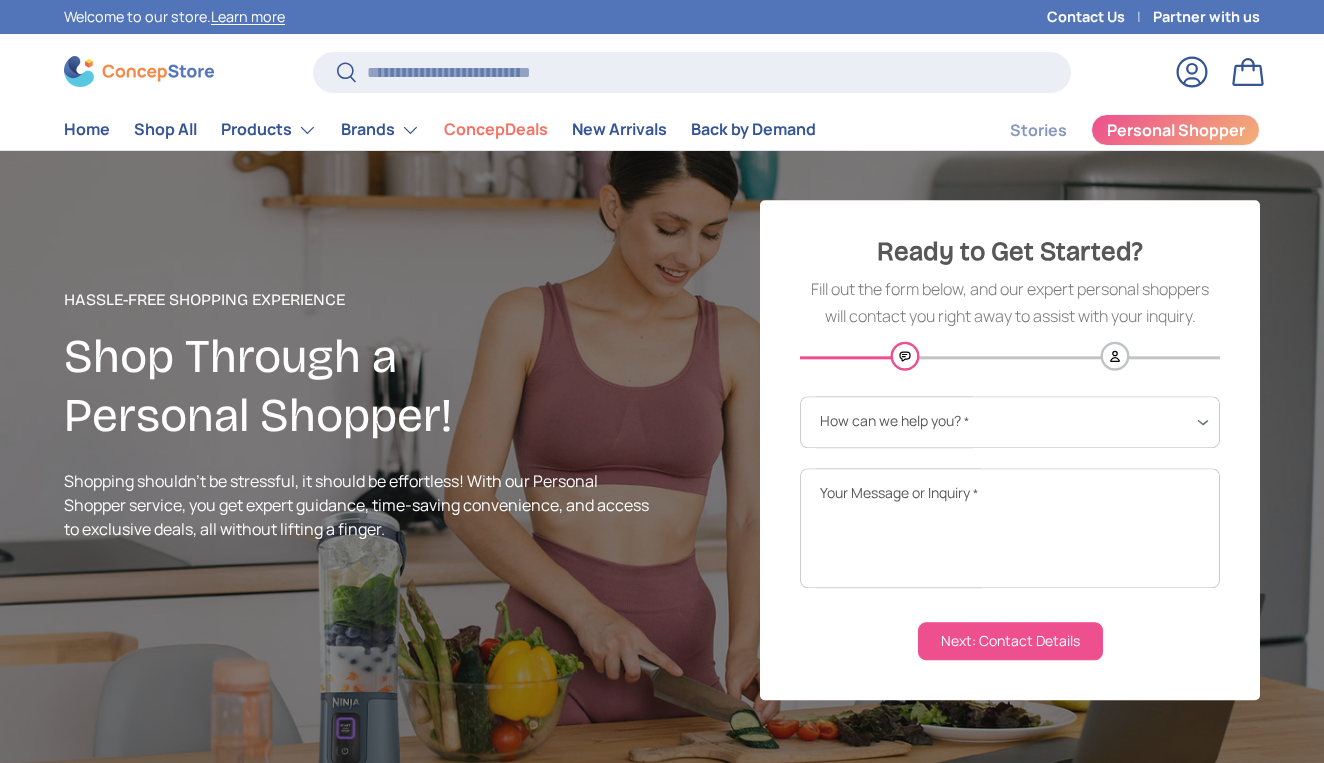 scroll, scrollTop: 0, scrollLeft: 0, axis: both 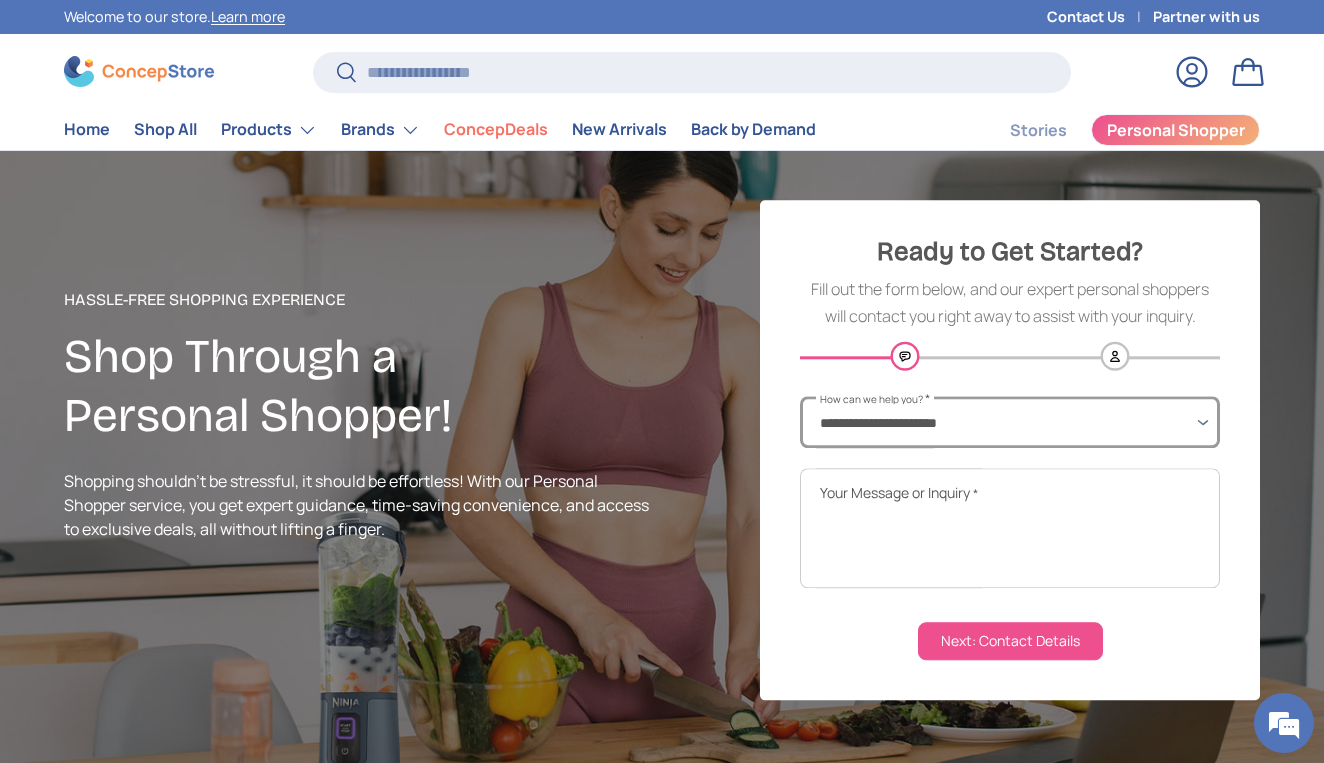select on "**********" 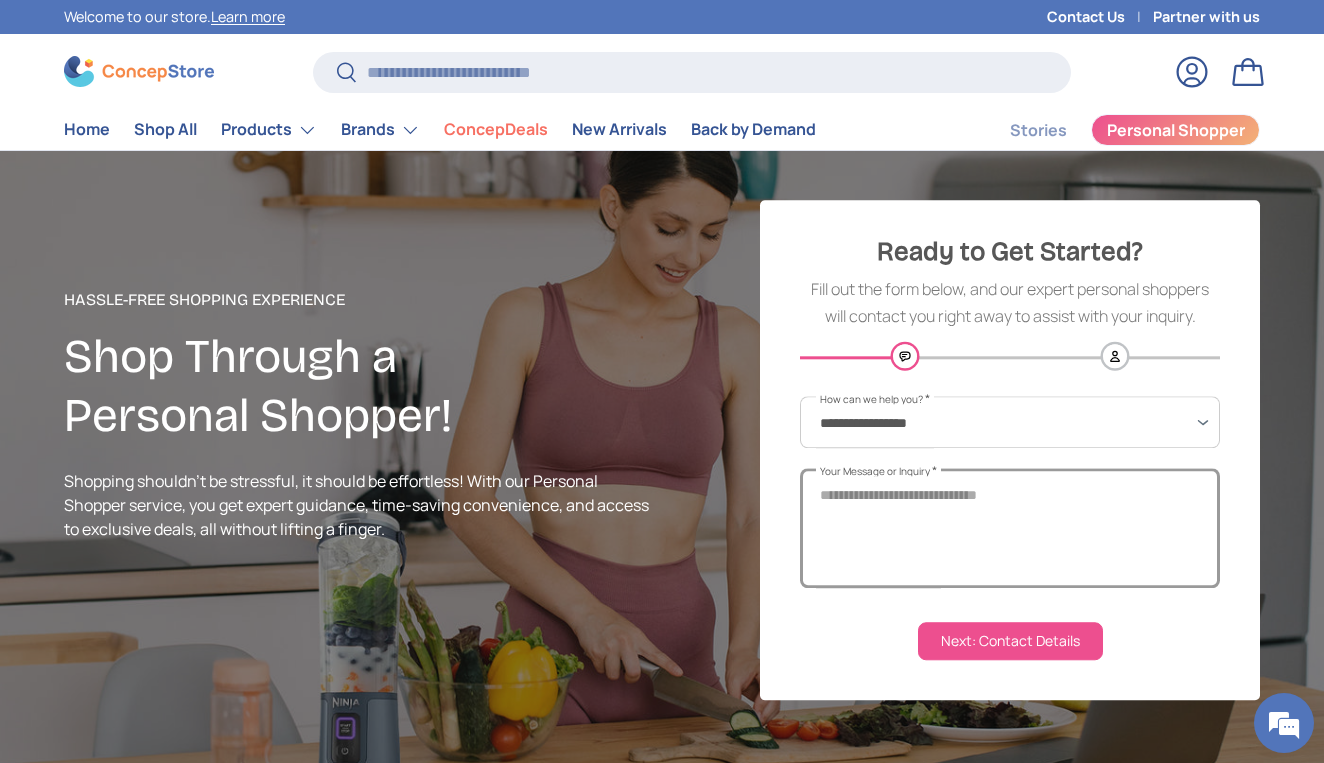 click on "Your Message or Inquiry
*" at bounding box center (1010, 528) 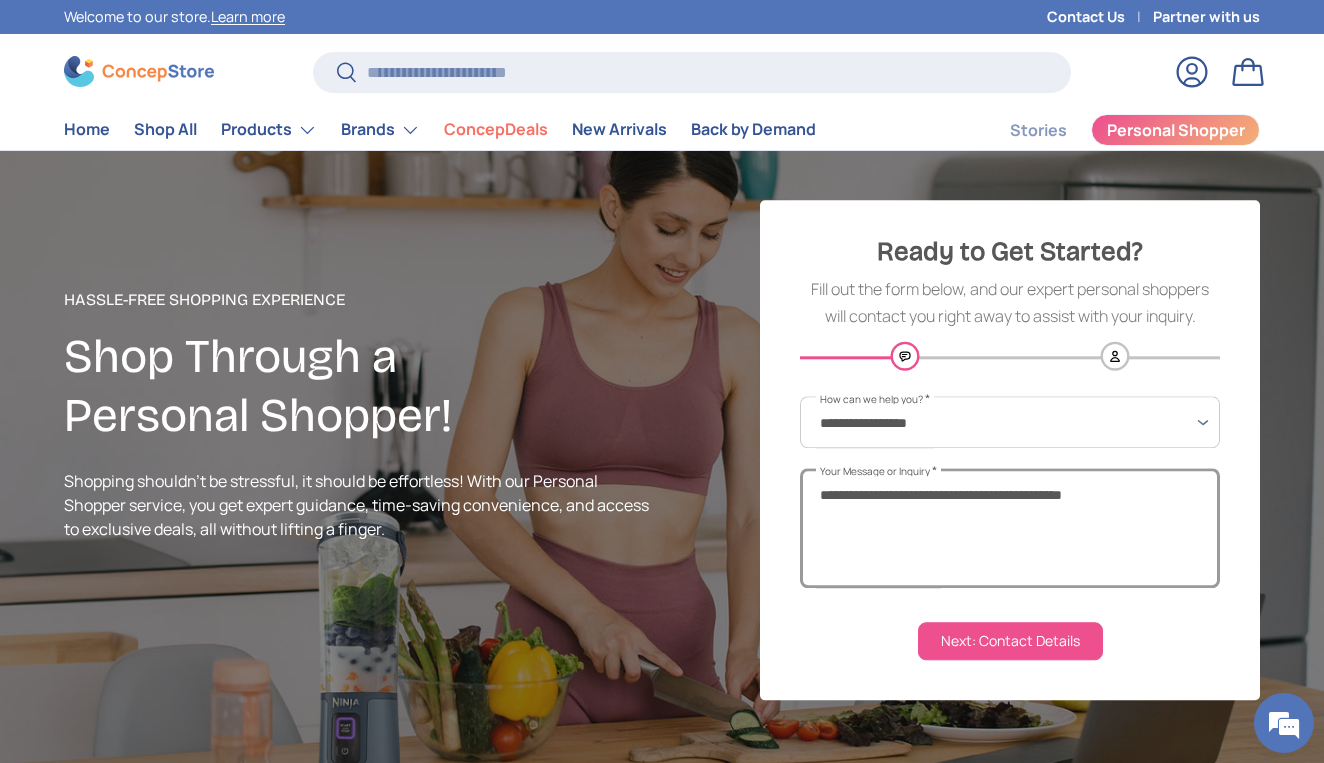 scroll, scrollTop: 0, scrollLeft: 0, axis: both 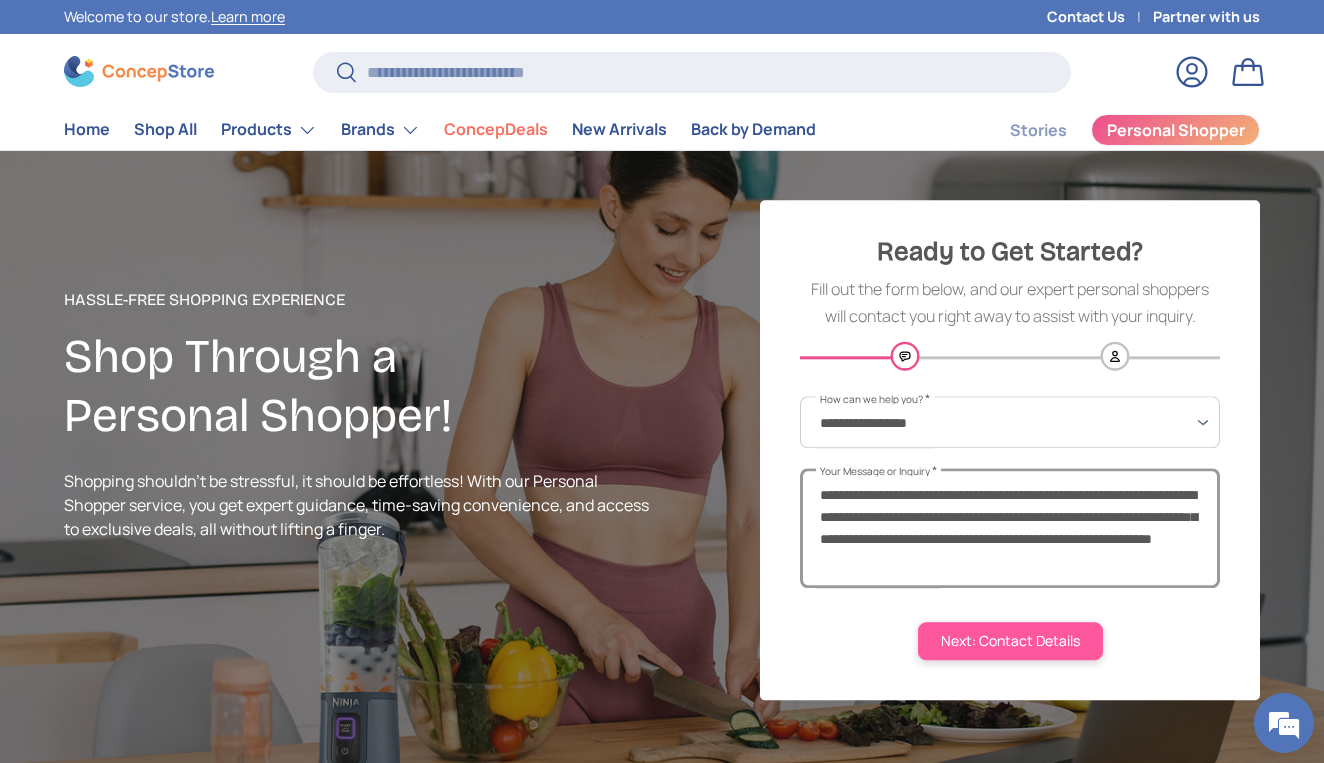 type on "**********" 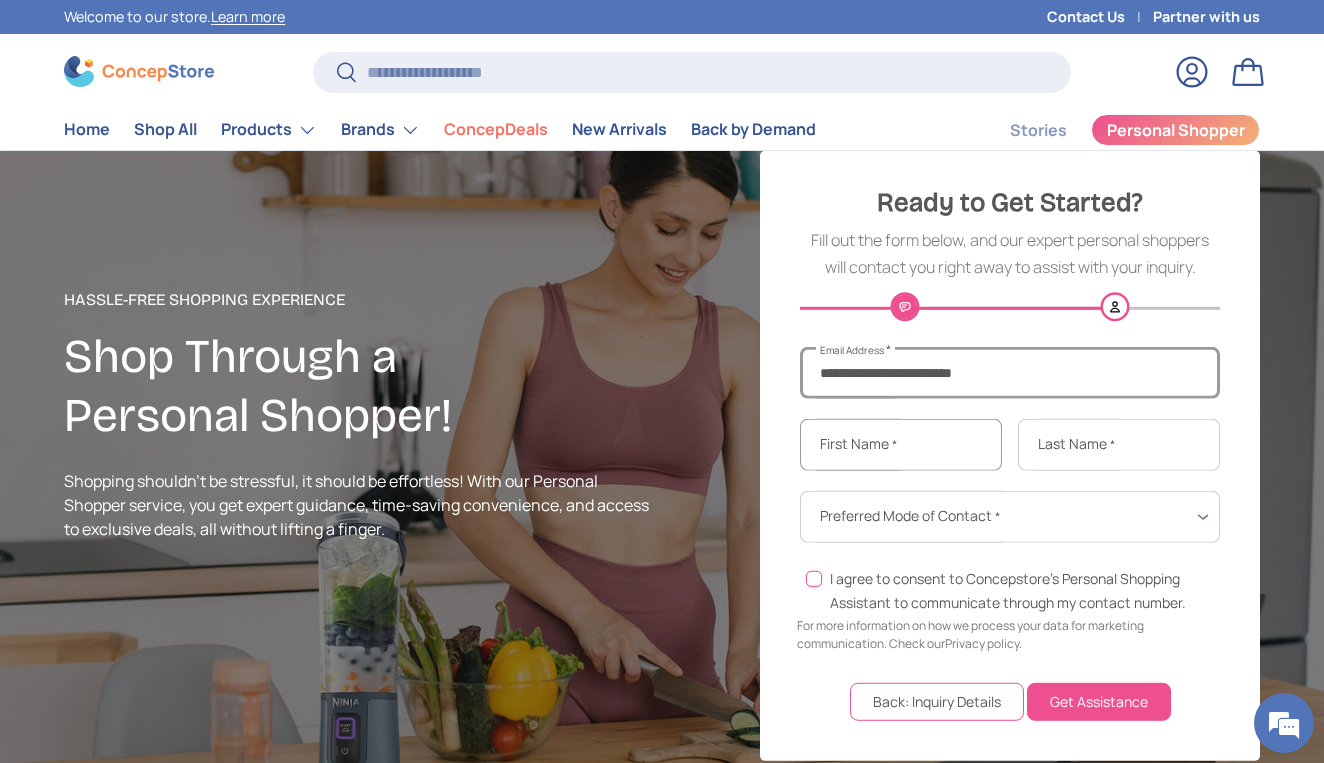 type on "**********" 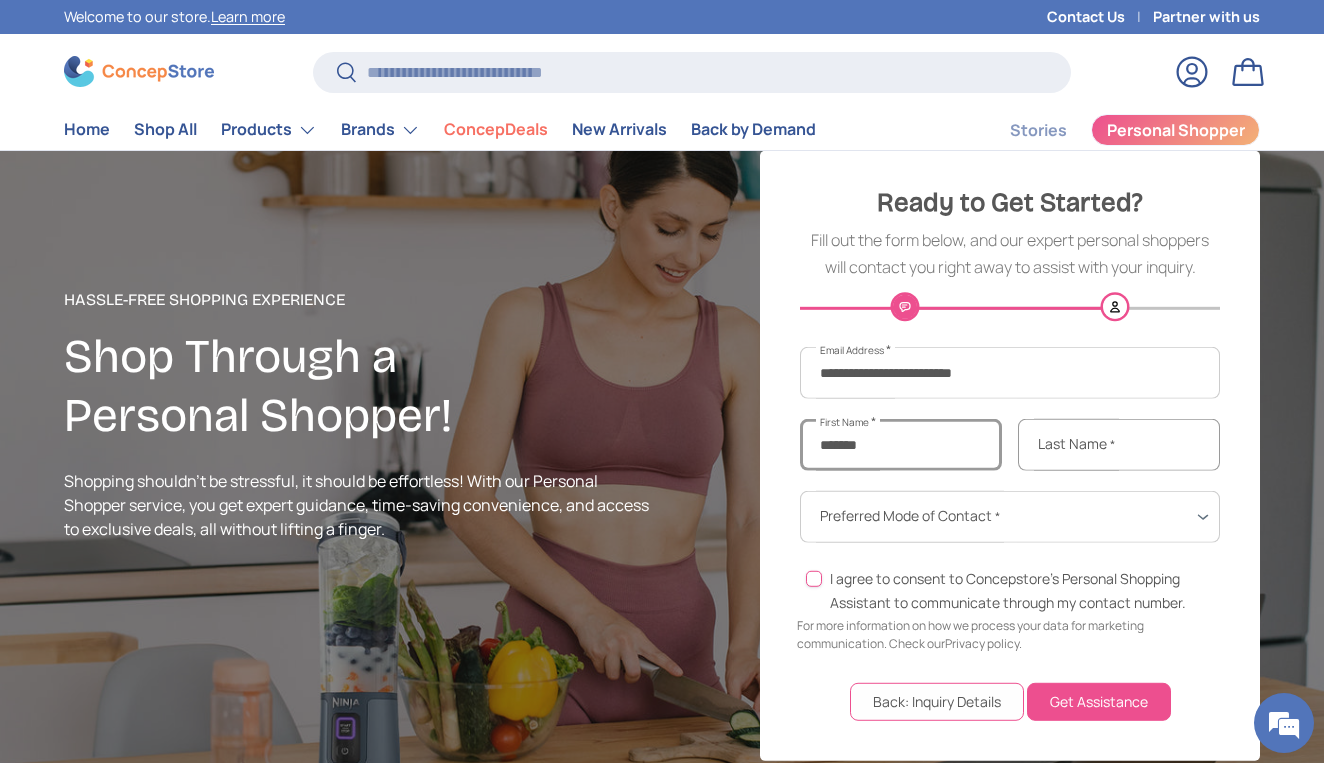 type on "*******" 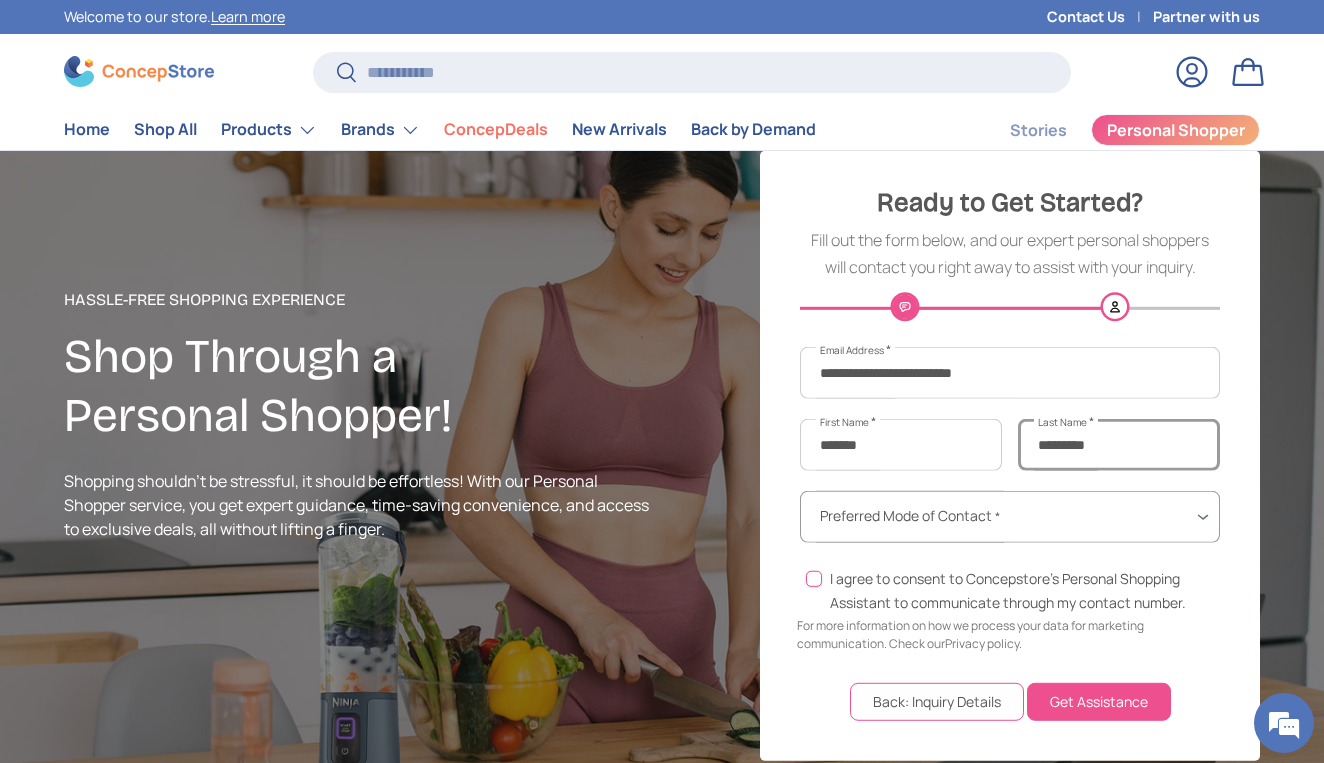 type on "*********" 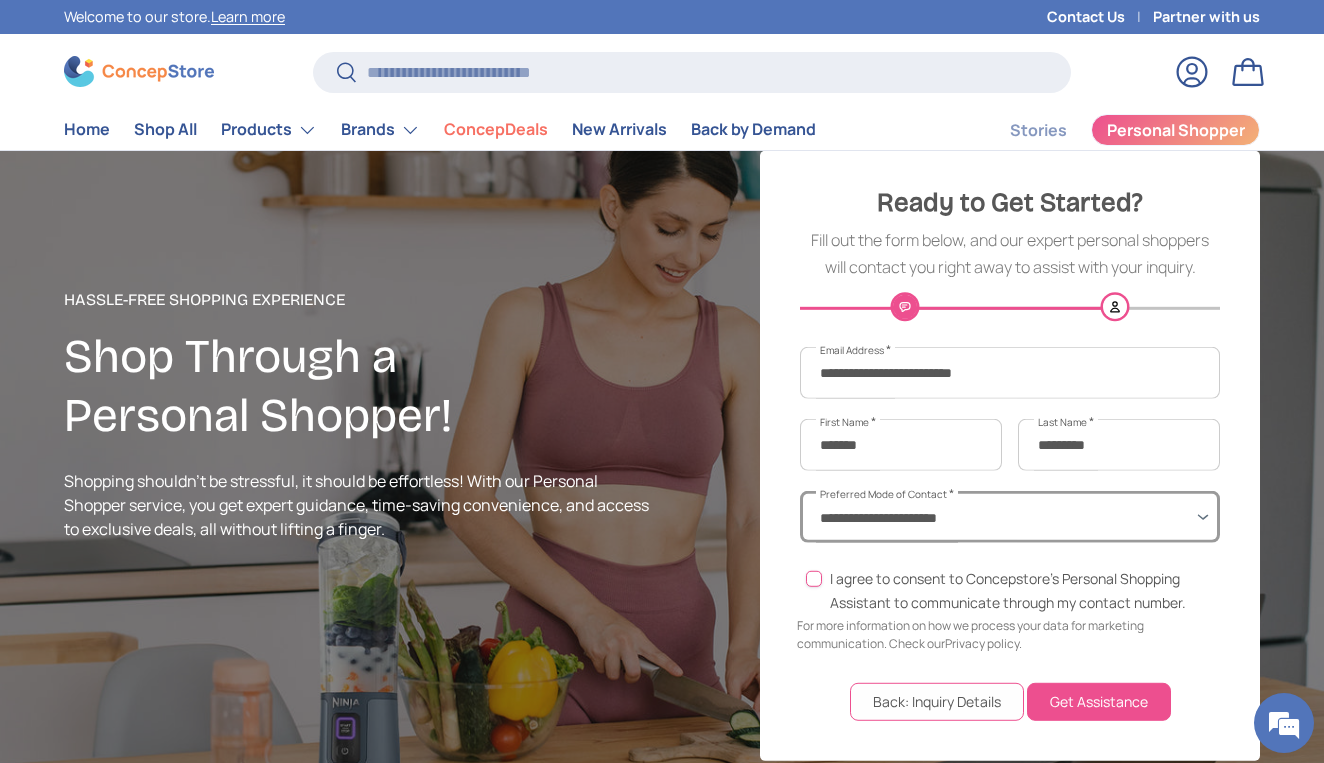 select on "***" 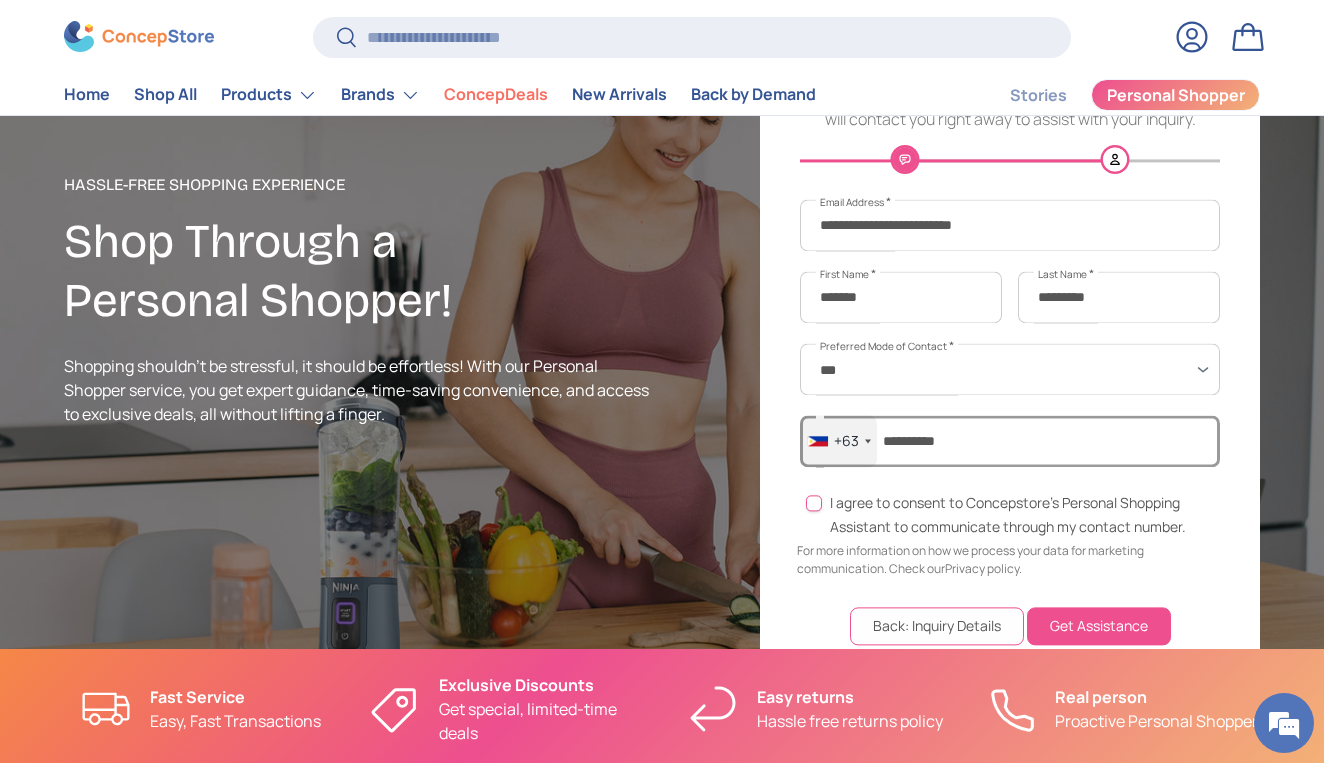 scroll, scrollTop: 132, scrollLeft: 0, axis: vertical 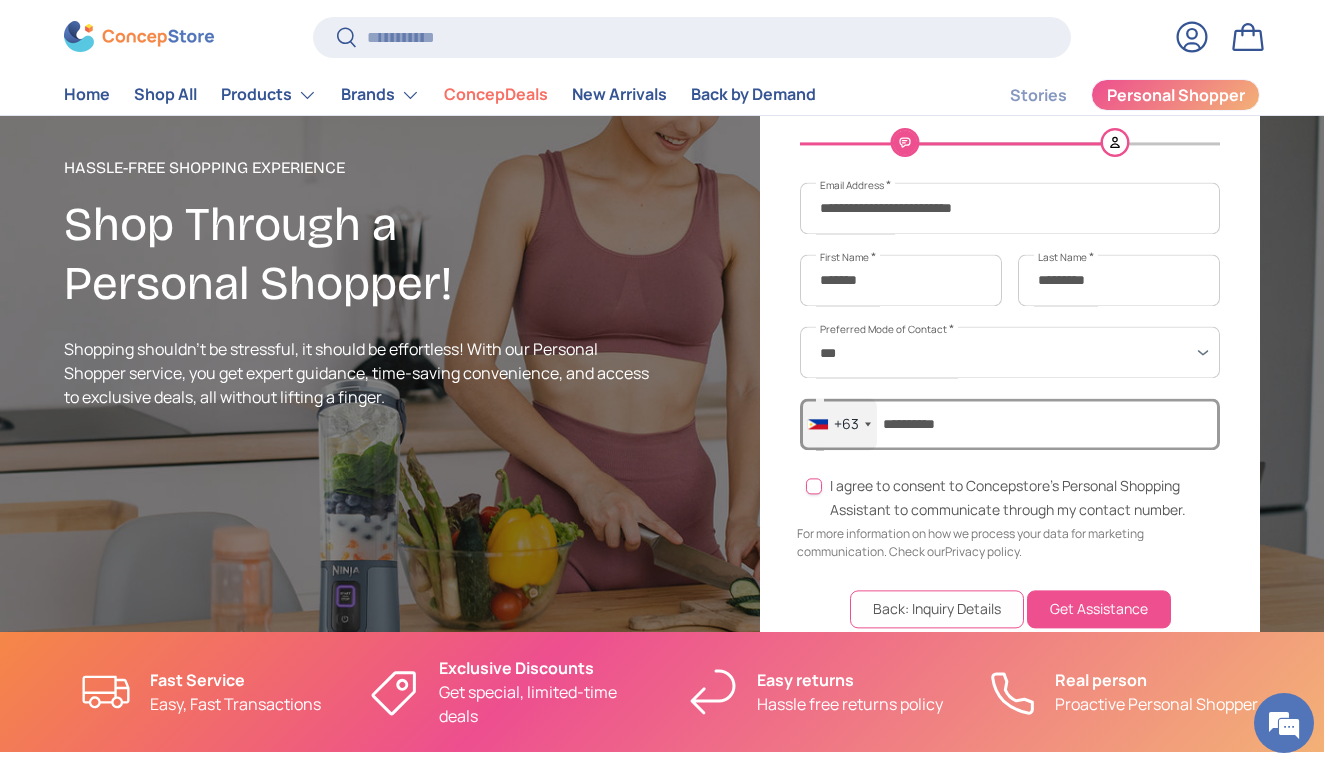 type on "**********" 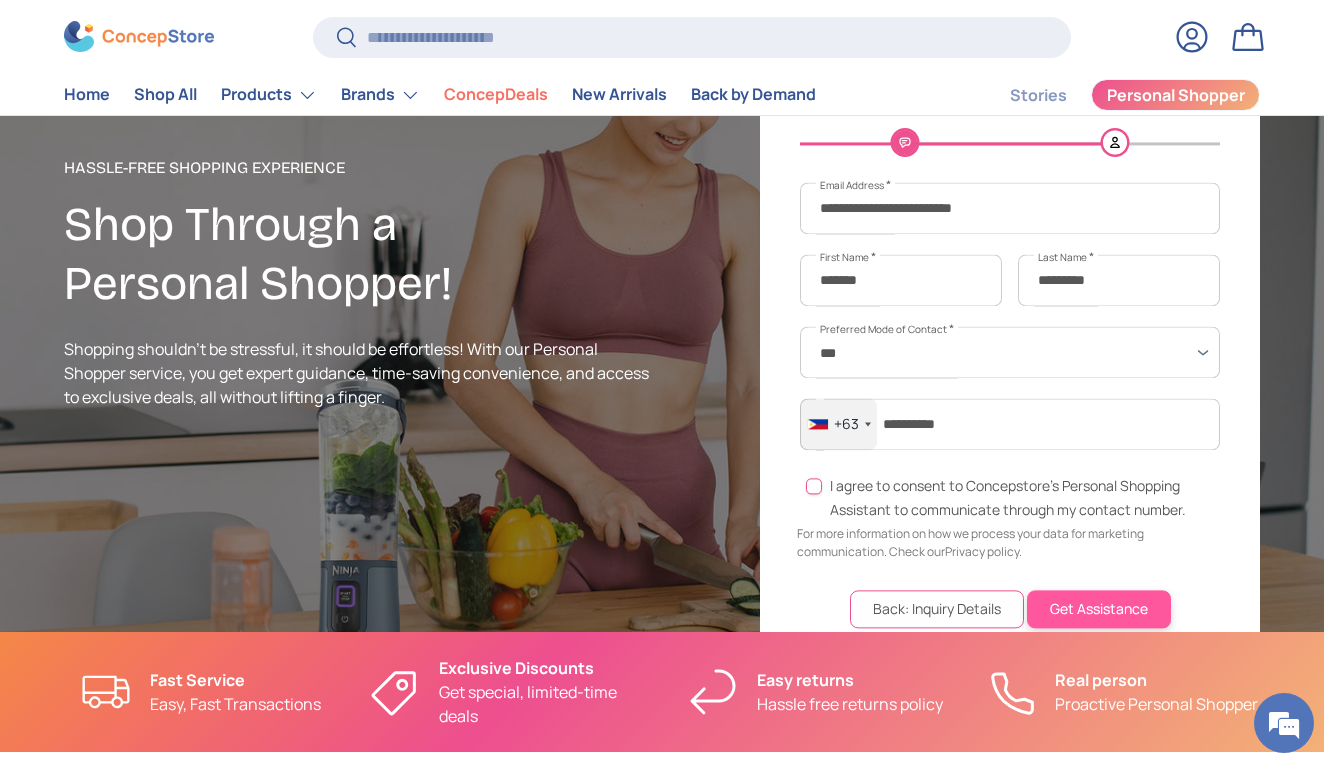 click on "Get Assistance" at bounding box center (1099, 609) 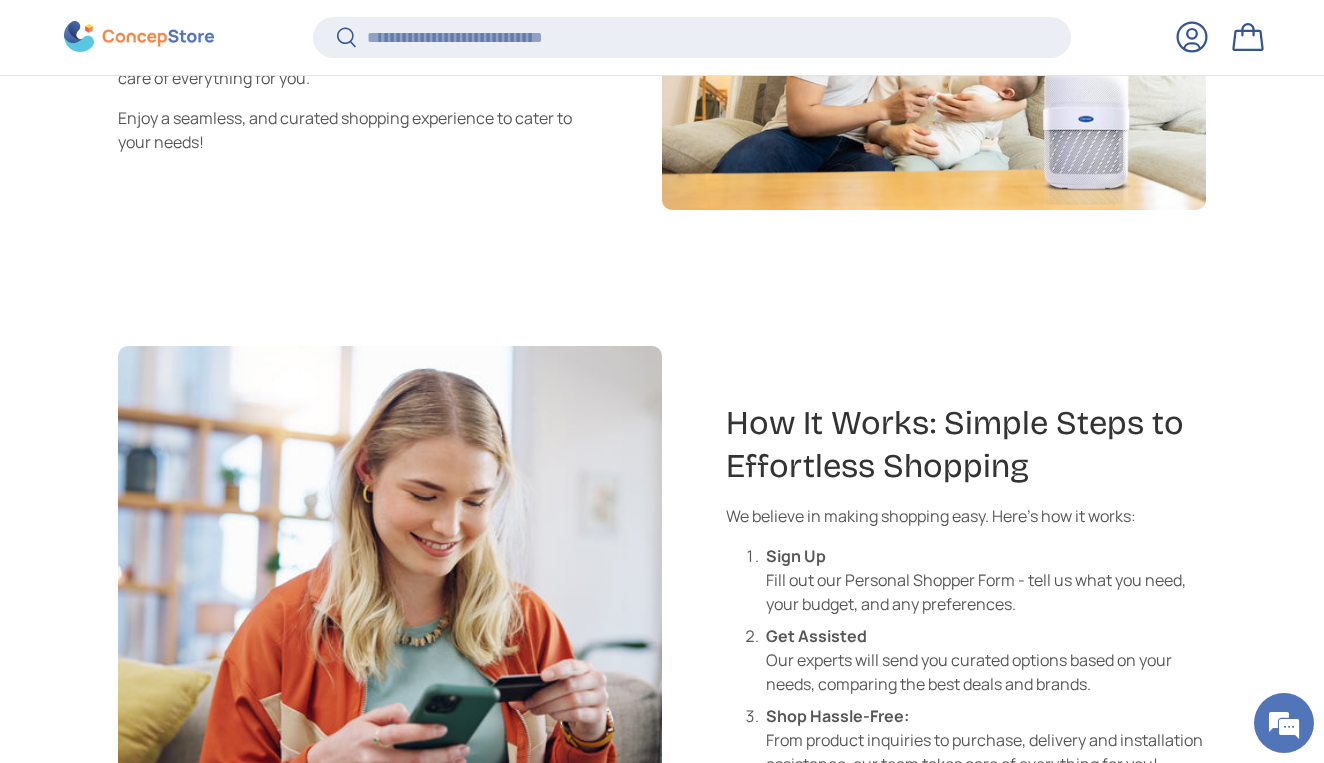 scroll, scrollTop: 1153, scrollLeft: 0, axis: vertical 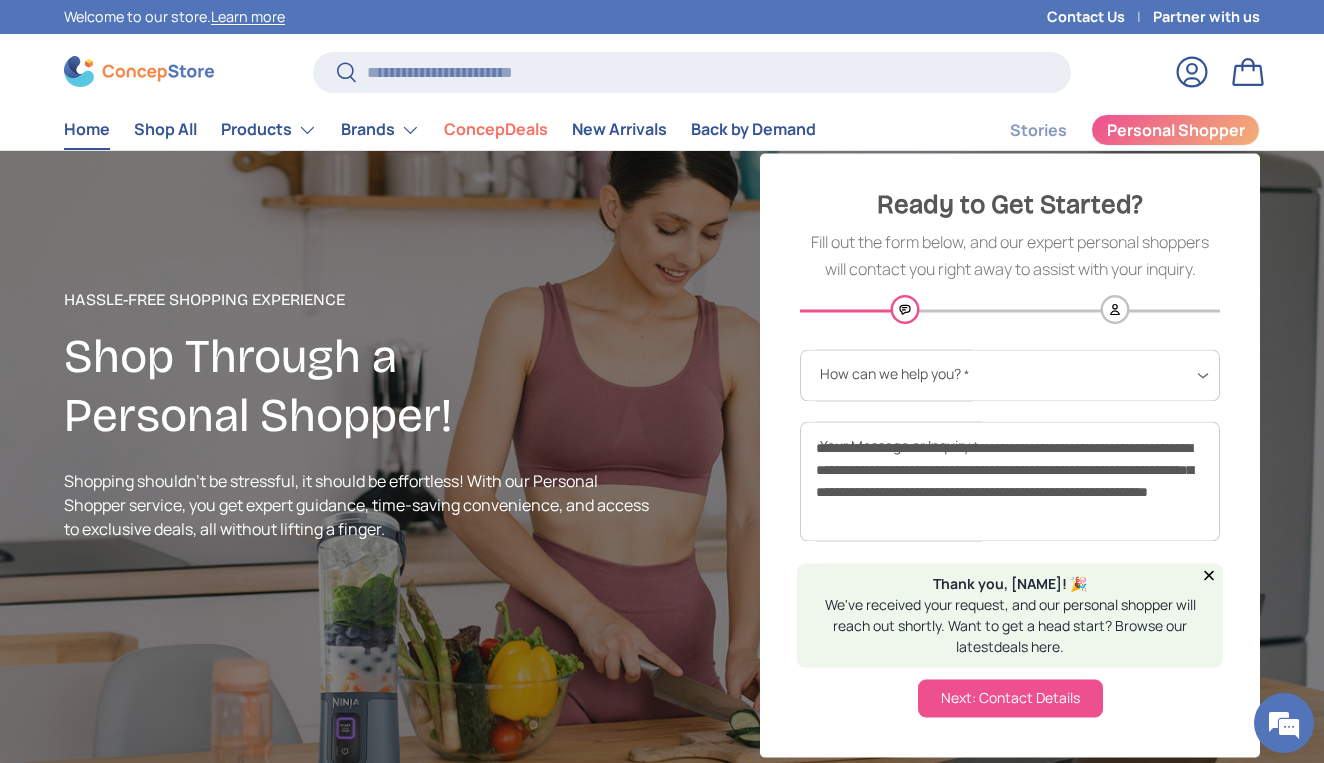 click on "Home" at bounding box center (87, 129) 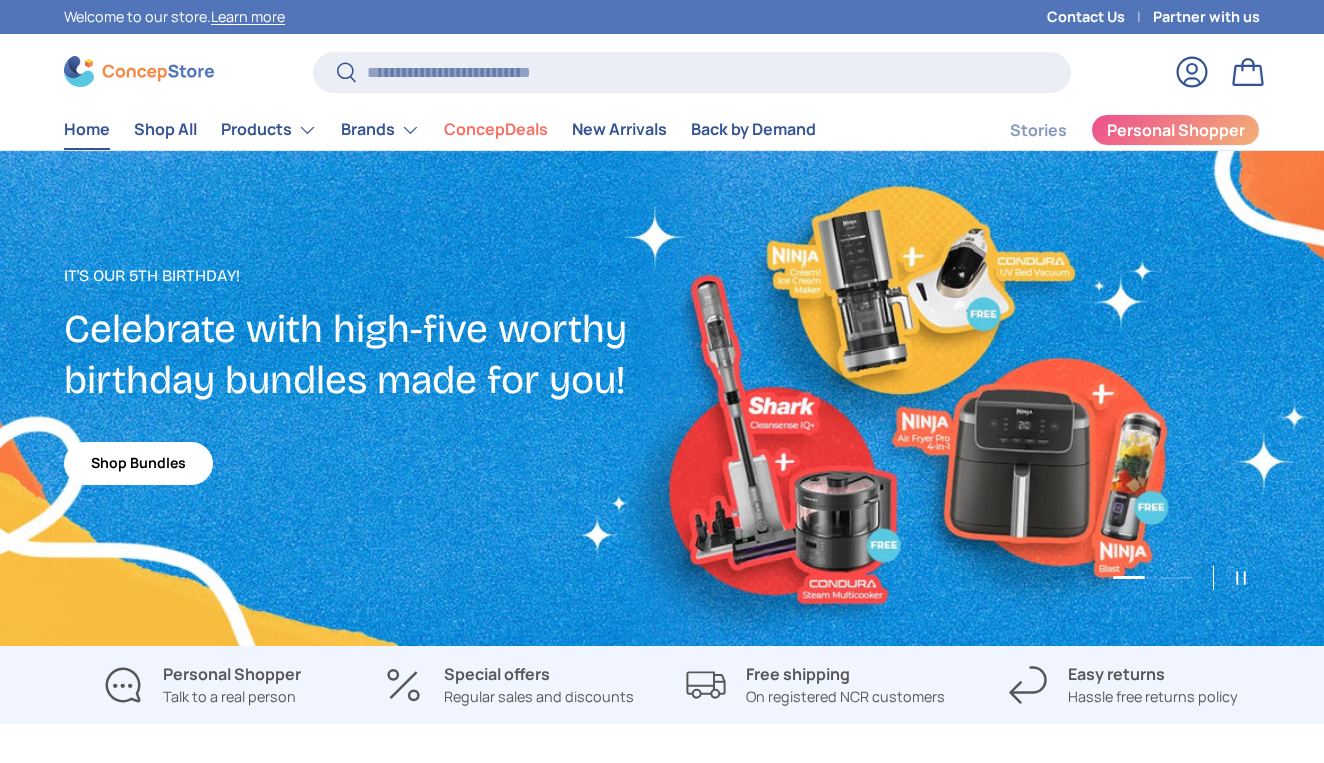 scroll, scrollTop: 0, scrollLeft: 0, axis: both 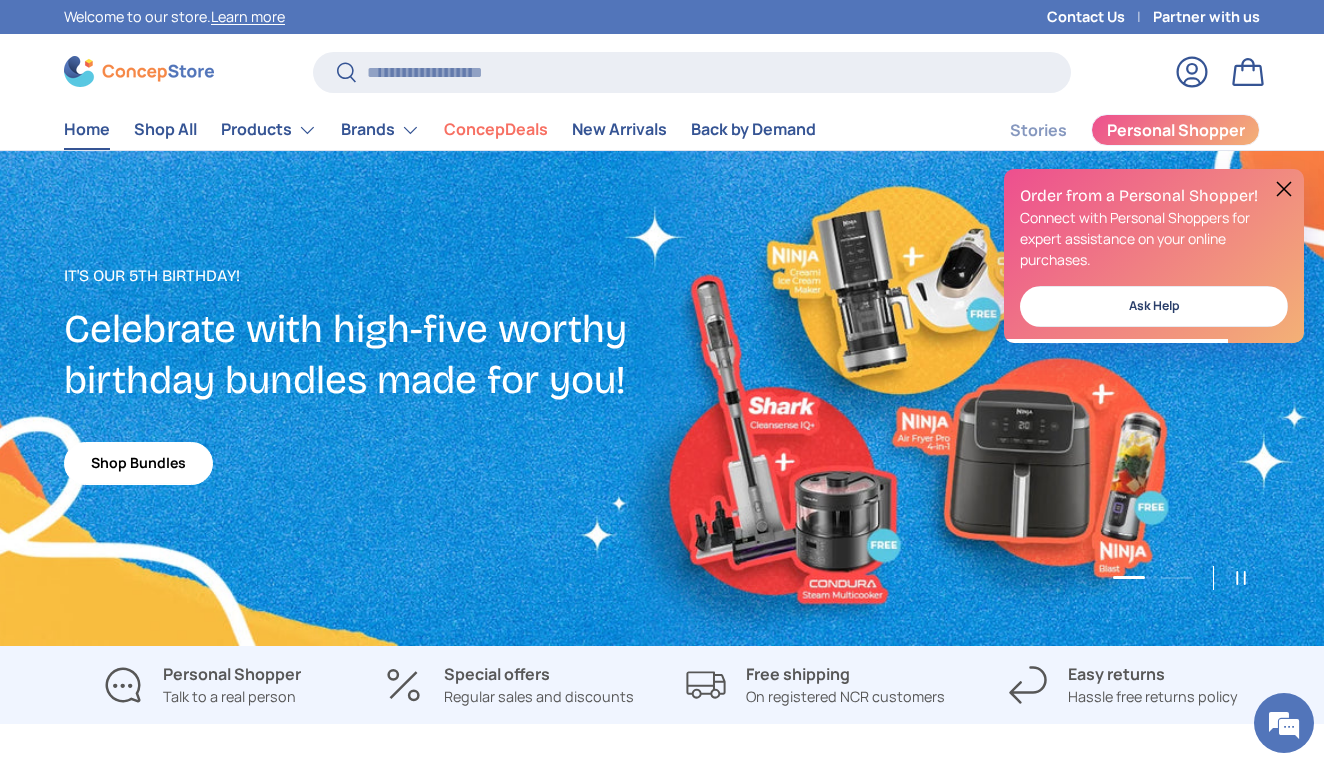 click at bounding box center [1284, 189] 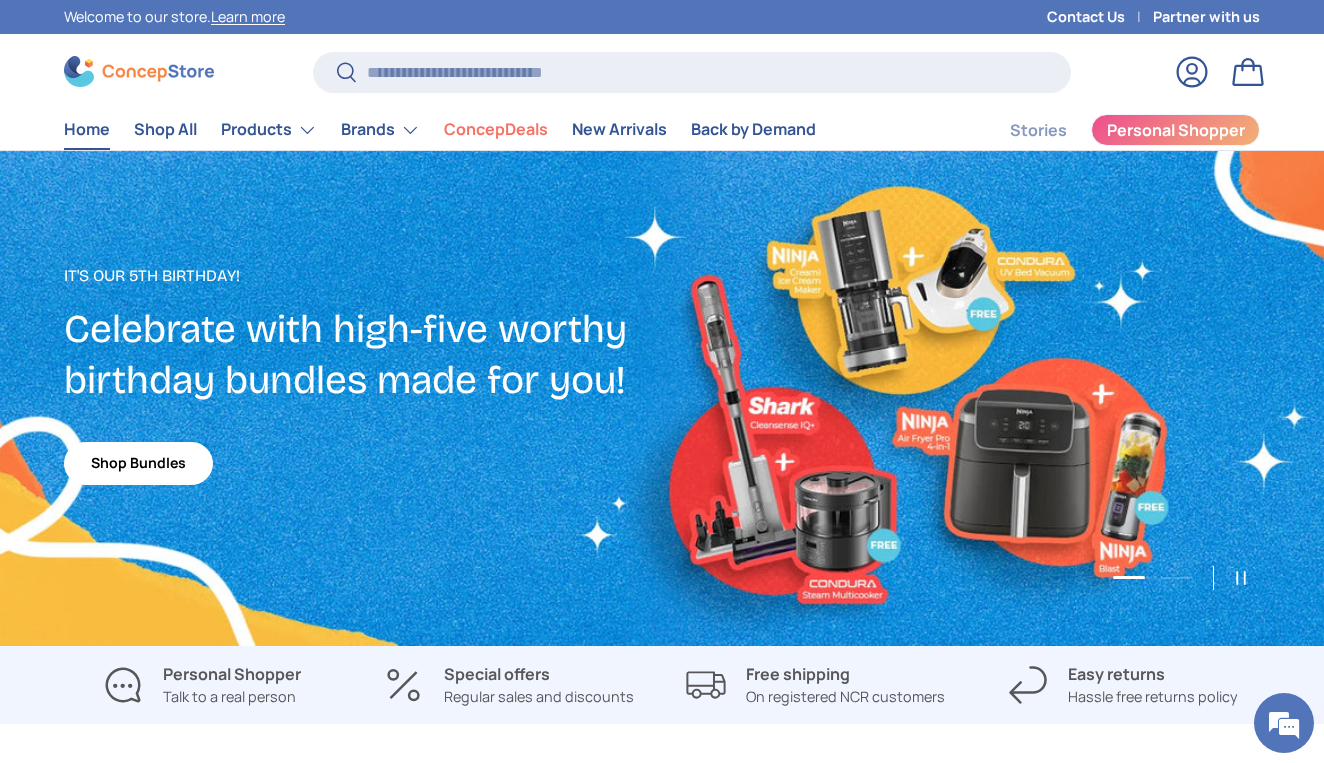 scroll, scrollTop: 4, scrollLeft: 0, axis: vertical 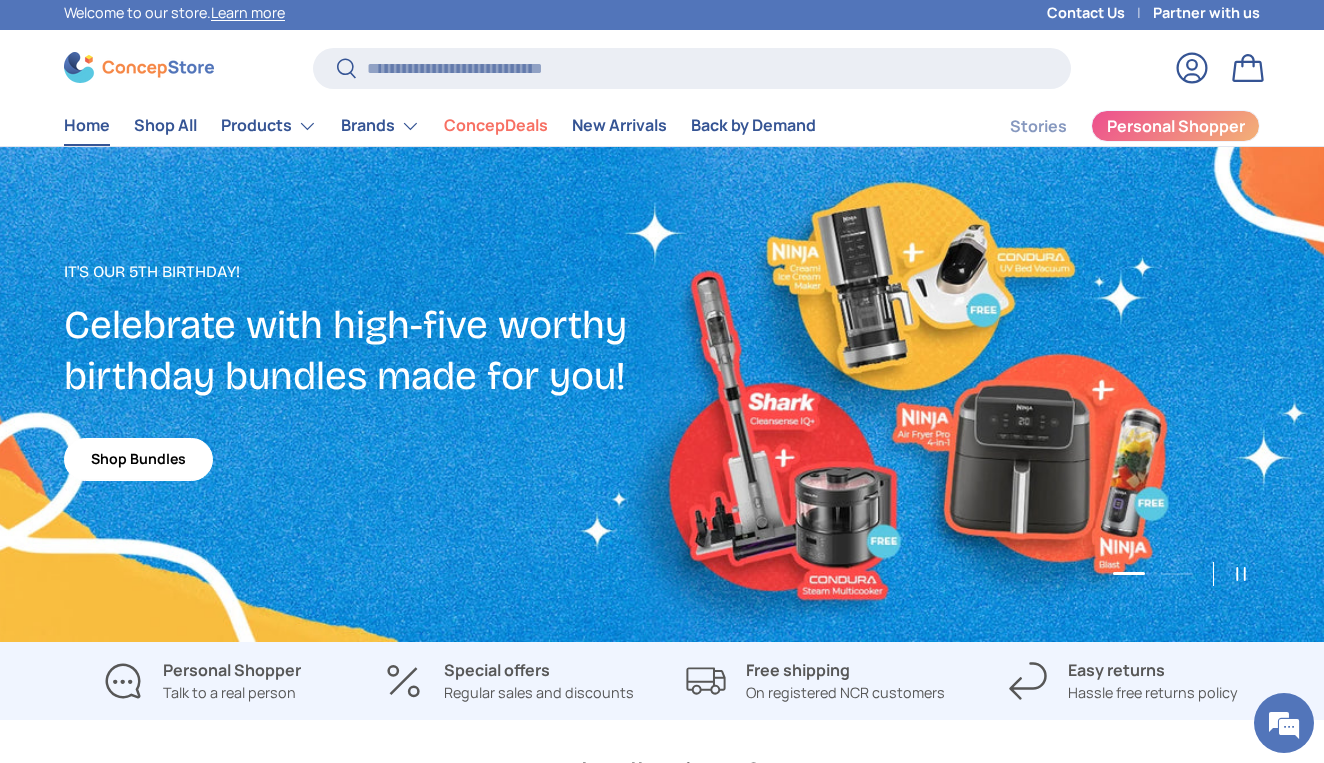 click at bounding box center (662, 395) 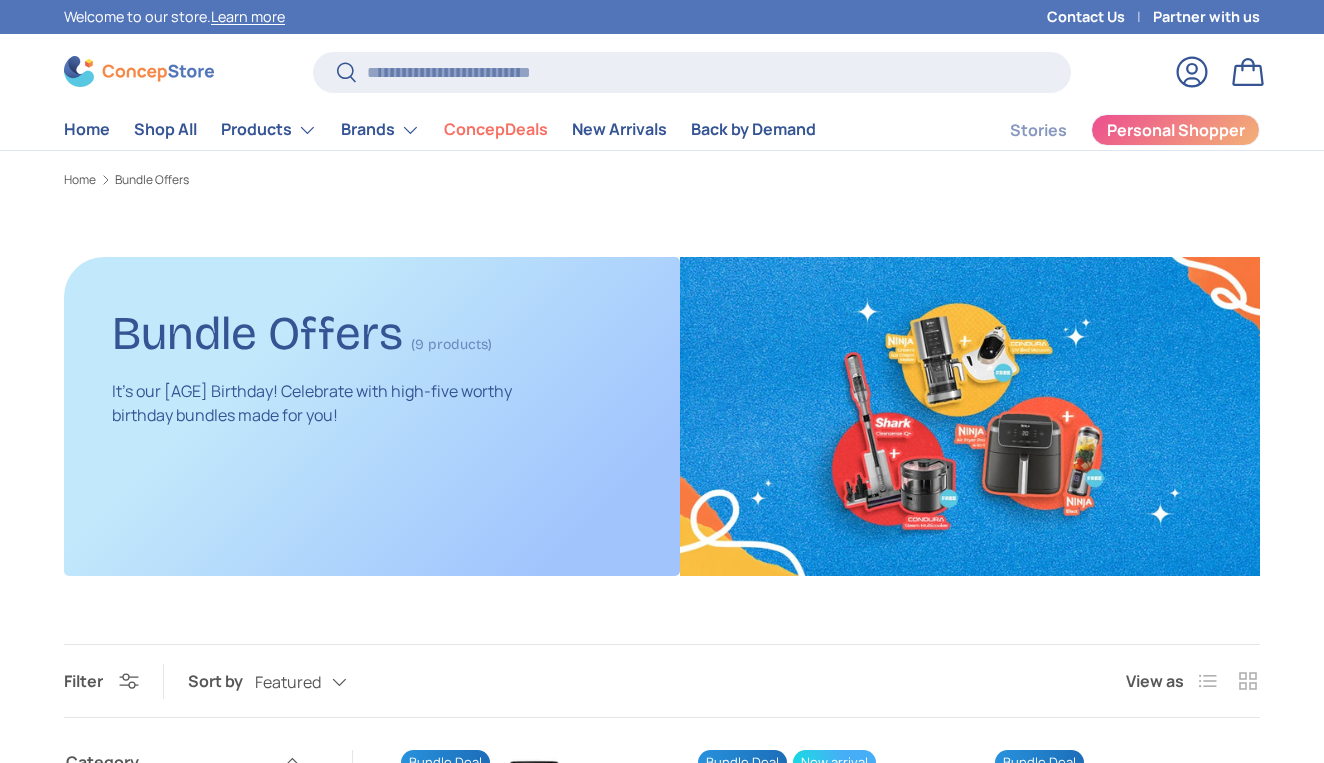 scroll, scrollTop: 0, scrollLeft: 0, axis: both 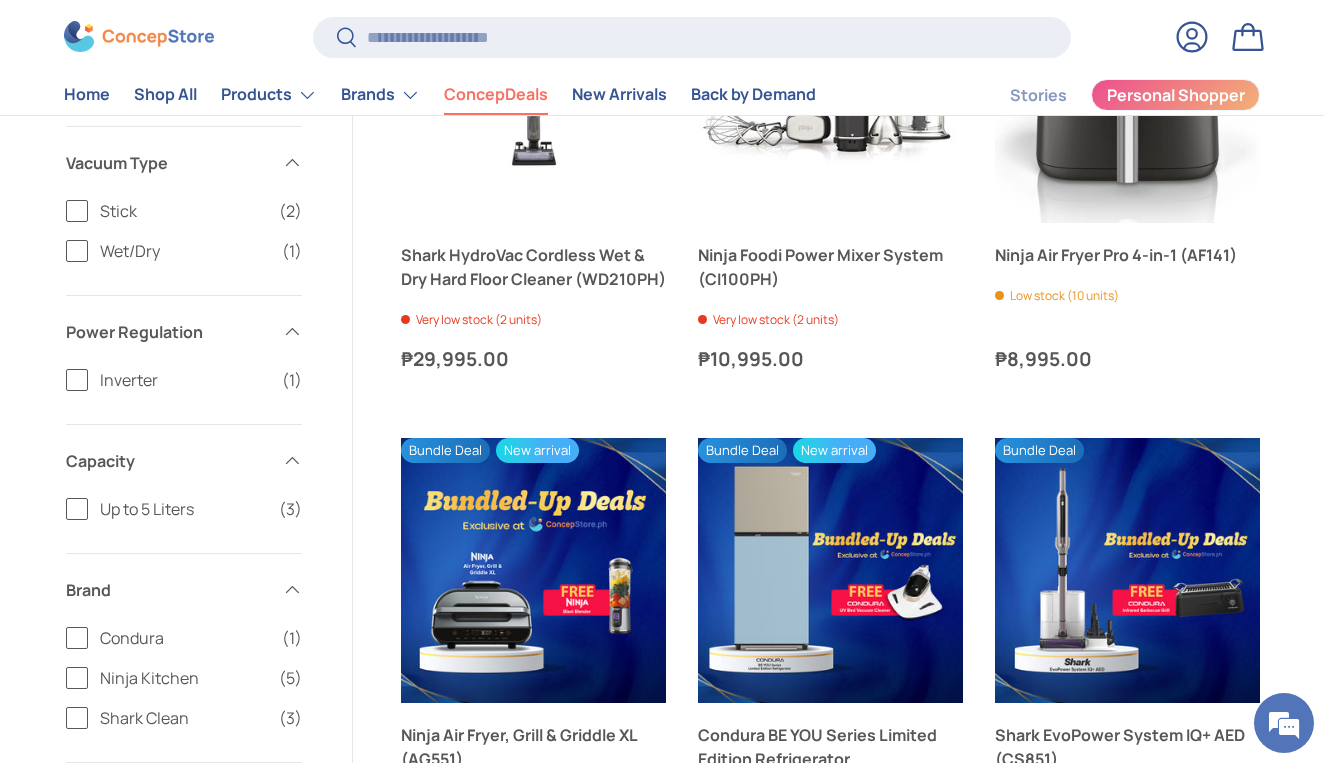 click on "ConcepDeals" at bounding box center [496, 95] 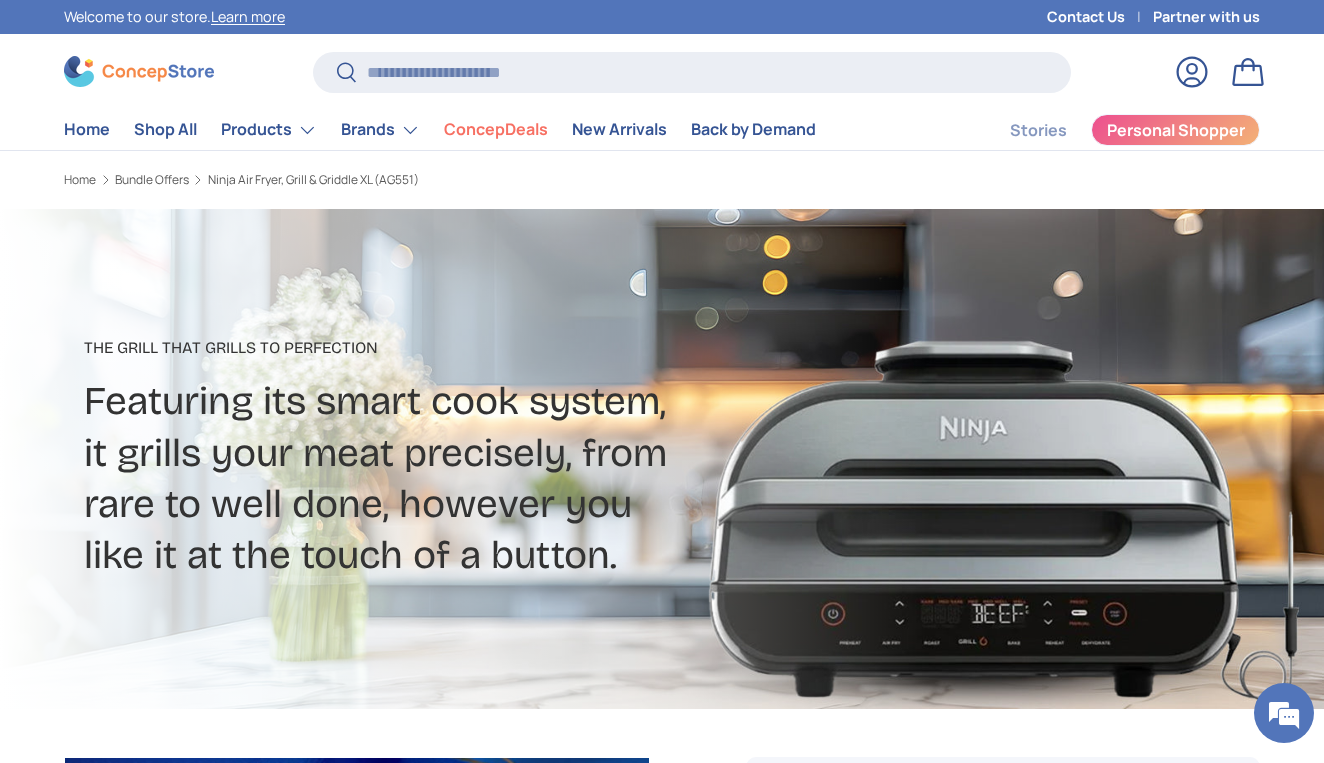 scroll, scrollTop: 0, scrollLeft: 0, axis: both 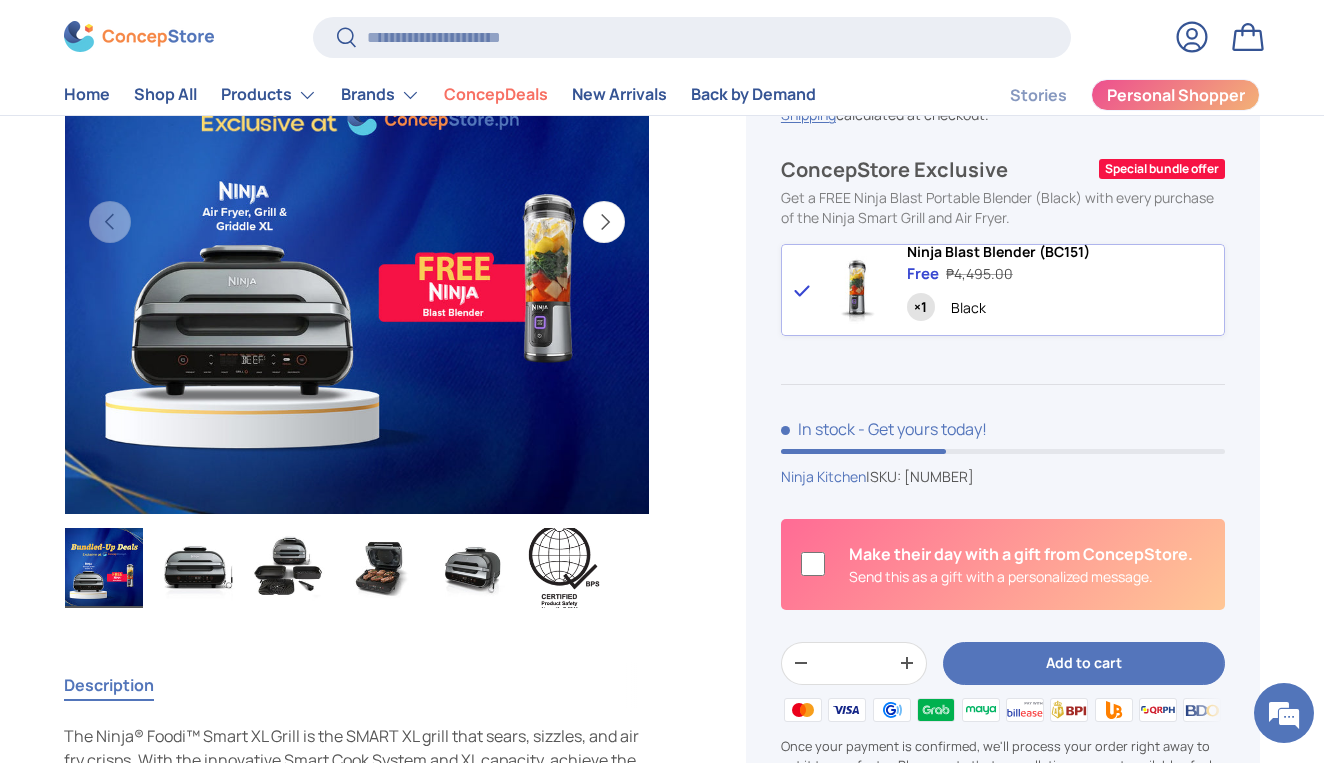 click at bounding box center [196, 568] 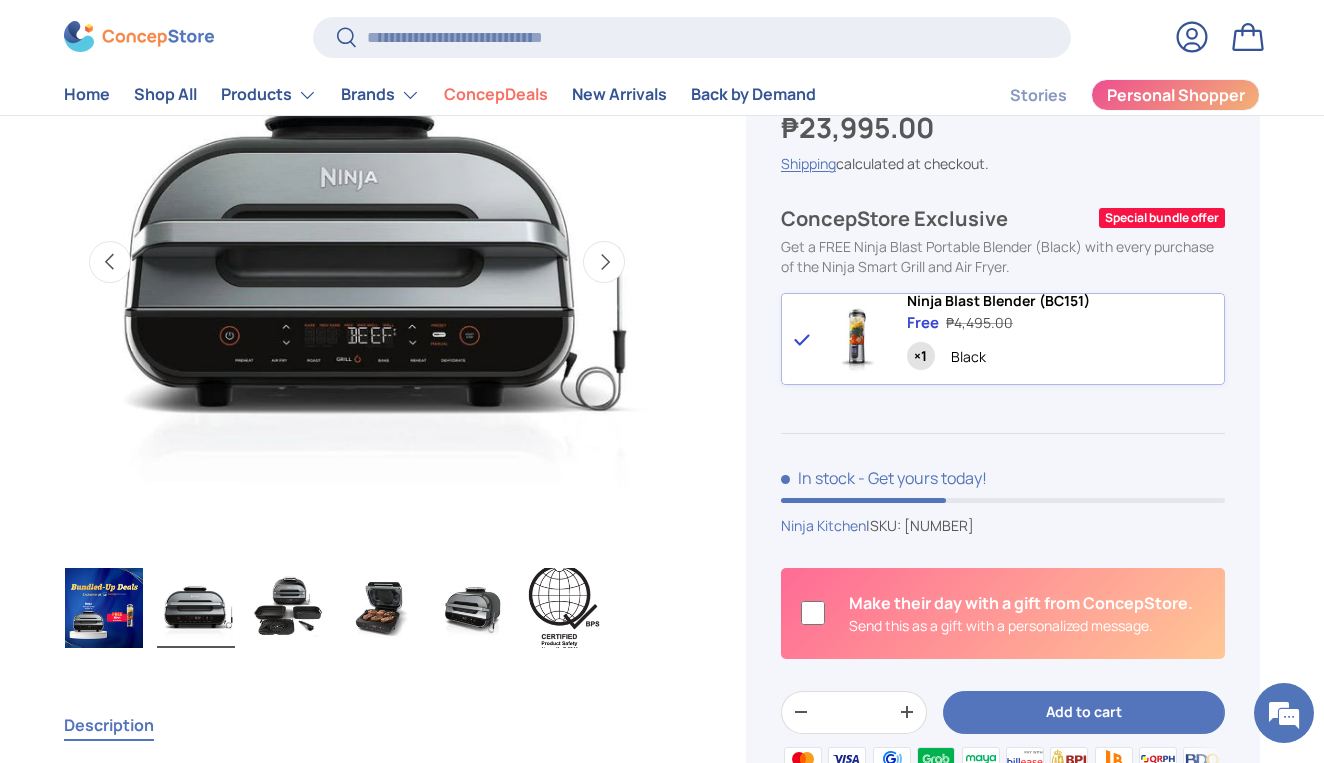 scroll, scrollTop: 779, scrollLeft: 0, axis: vertical 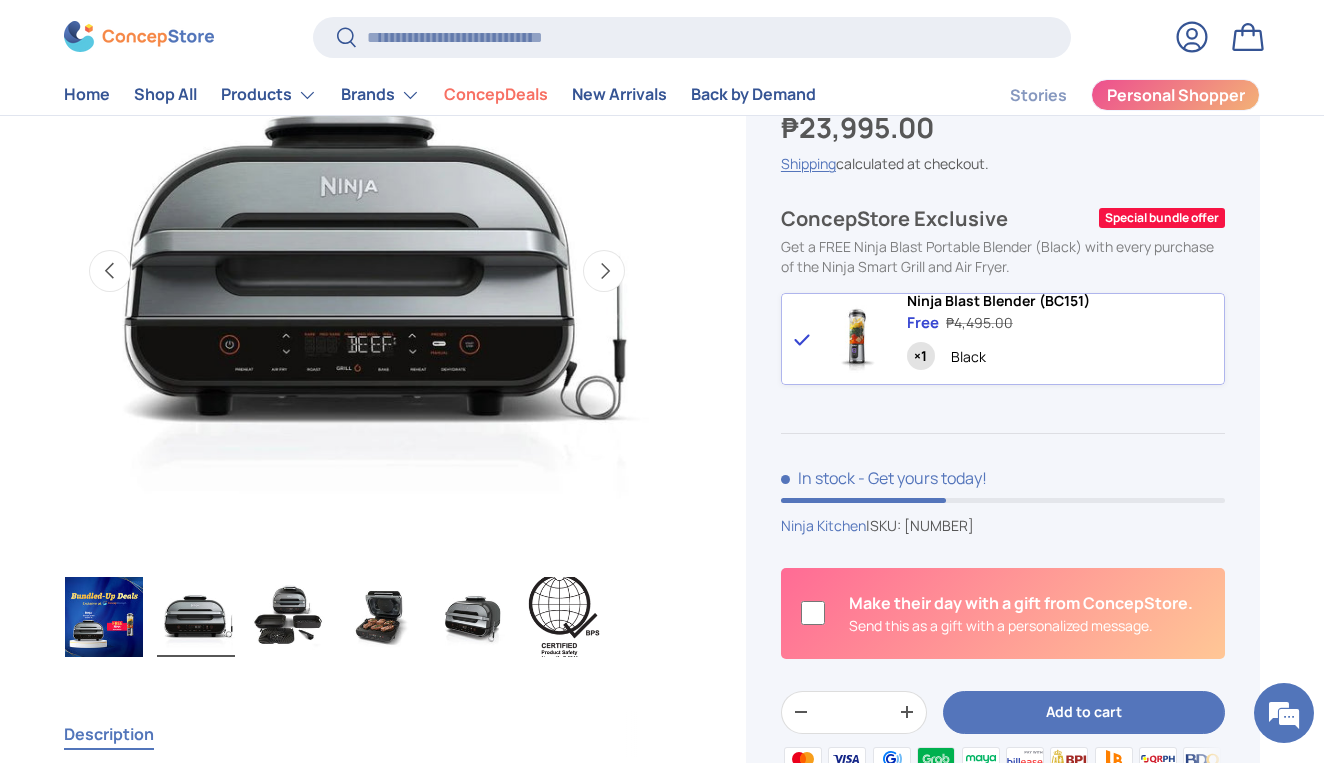 click at bounding box center (288, 617) 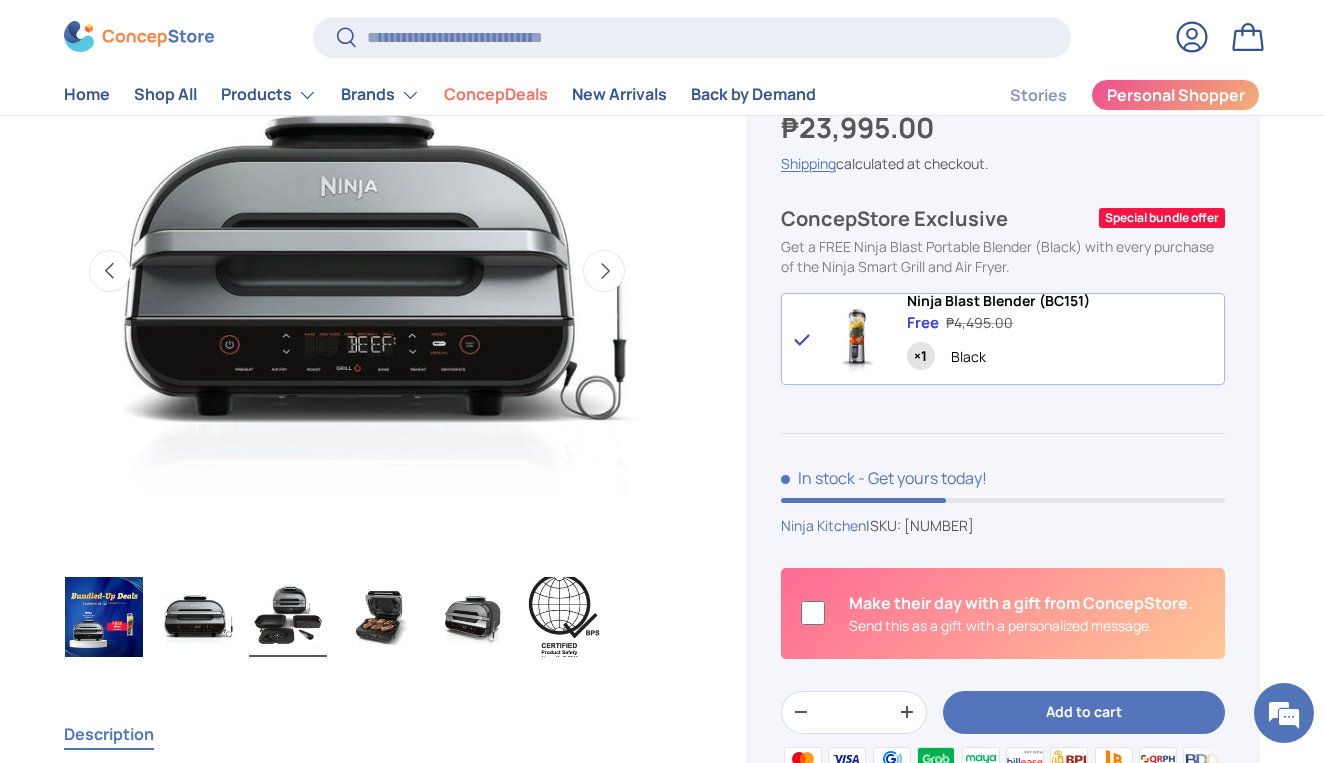 scroll, scrollTop: 0, scrollLeft: 1192, axis: horizontal 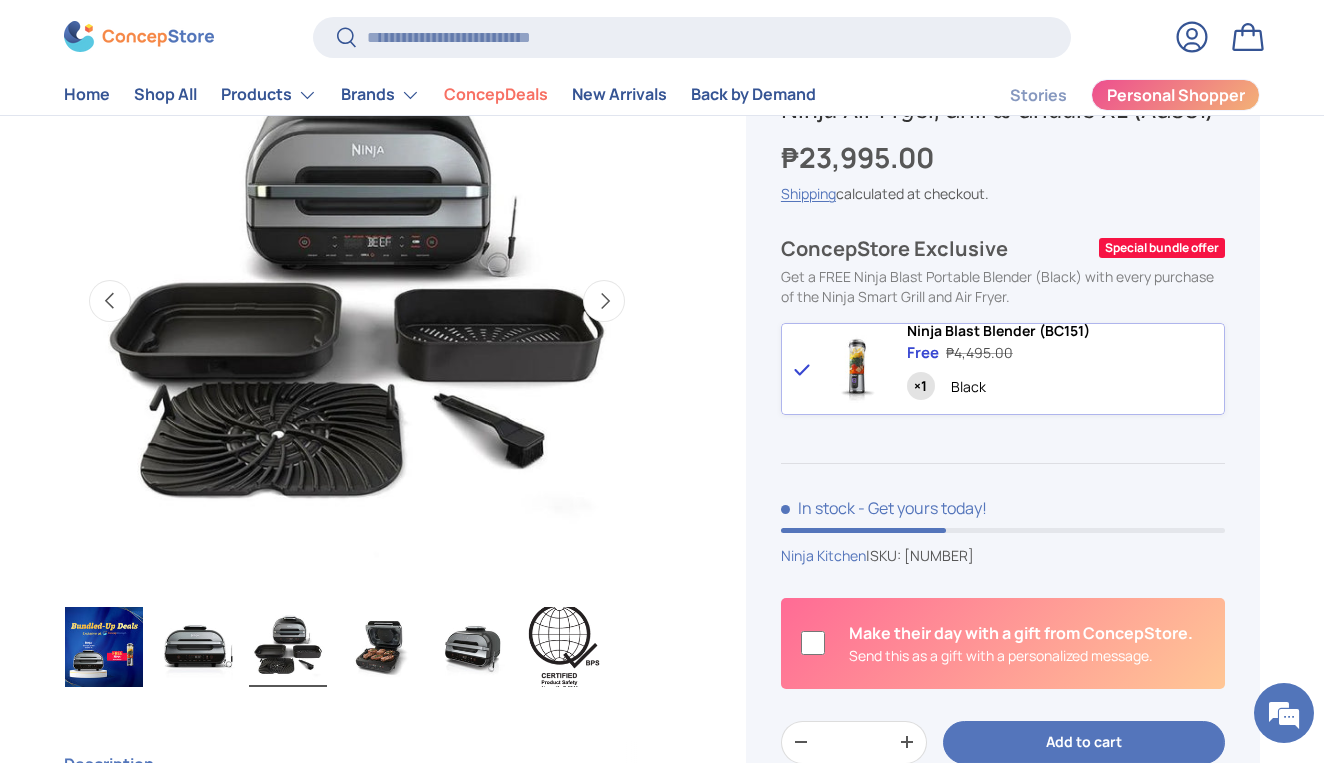 click at bounding box center [380, 647] 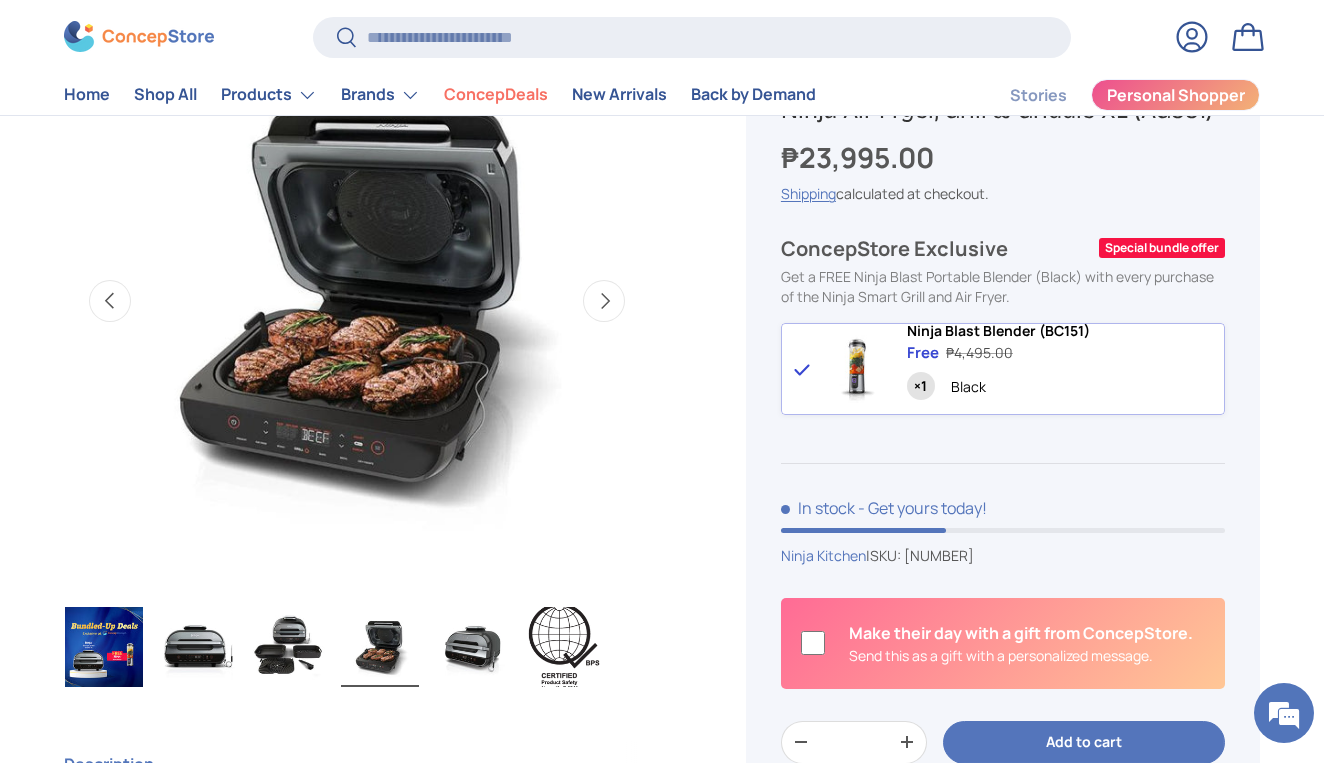click at bounding box center (472, 647) 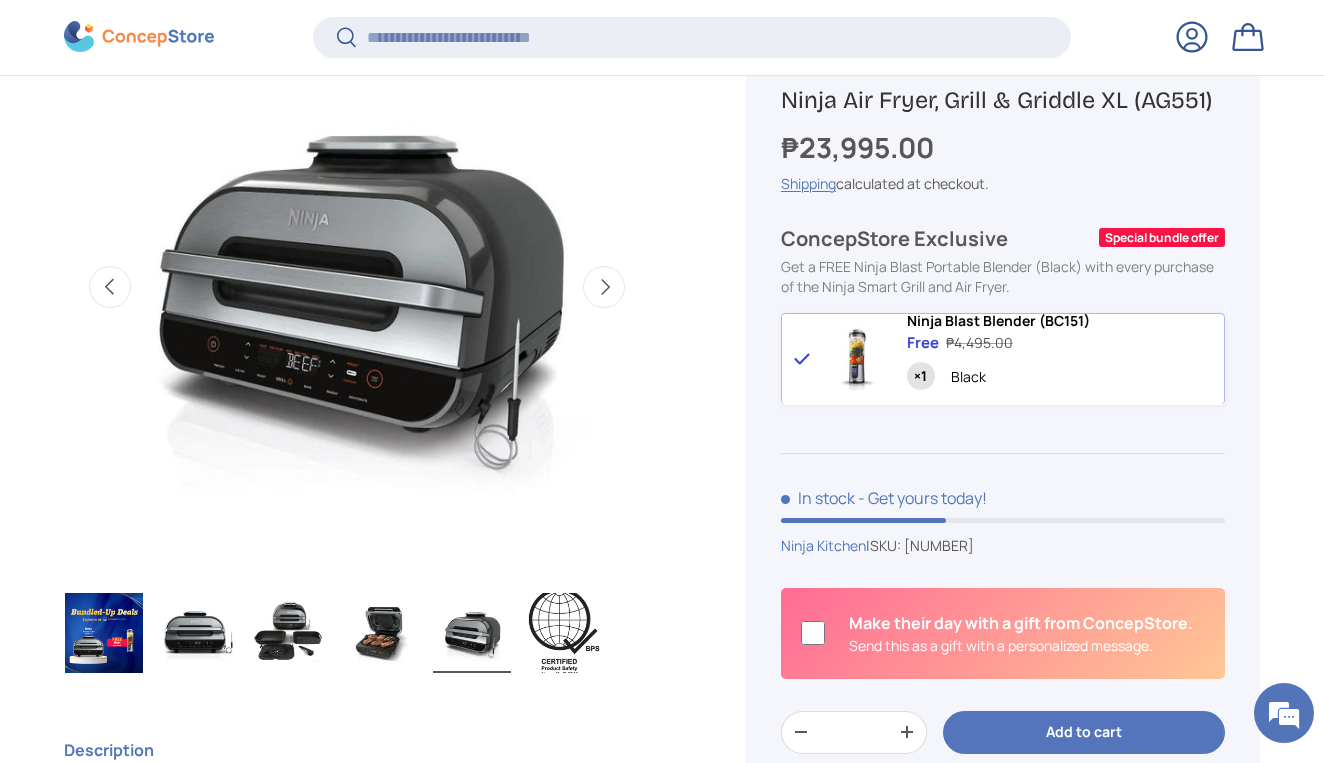 scroll, scrollTop: 759, scrollLeft: 0, axis: vertical 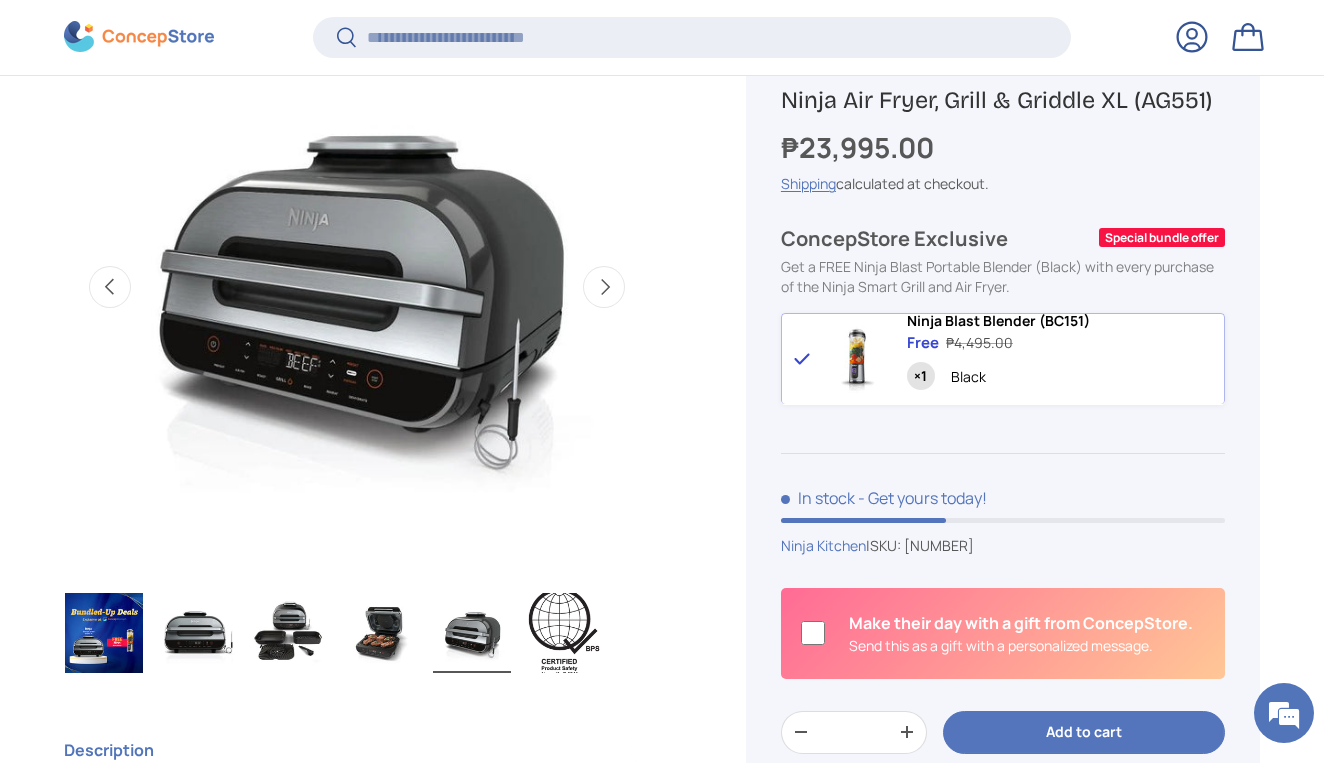 click at bounding box center (857, 359) 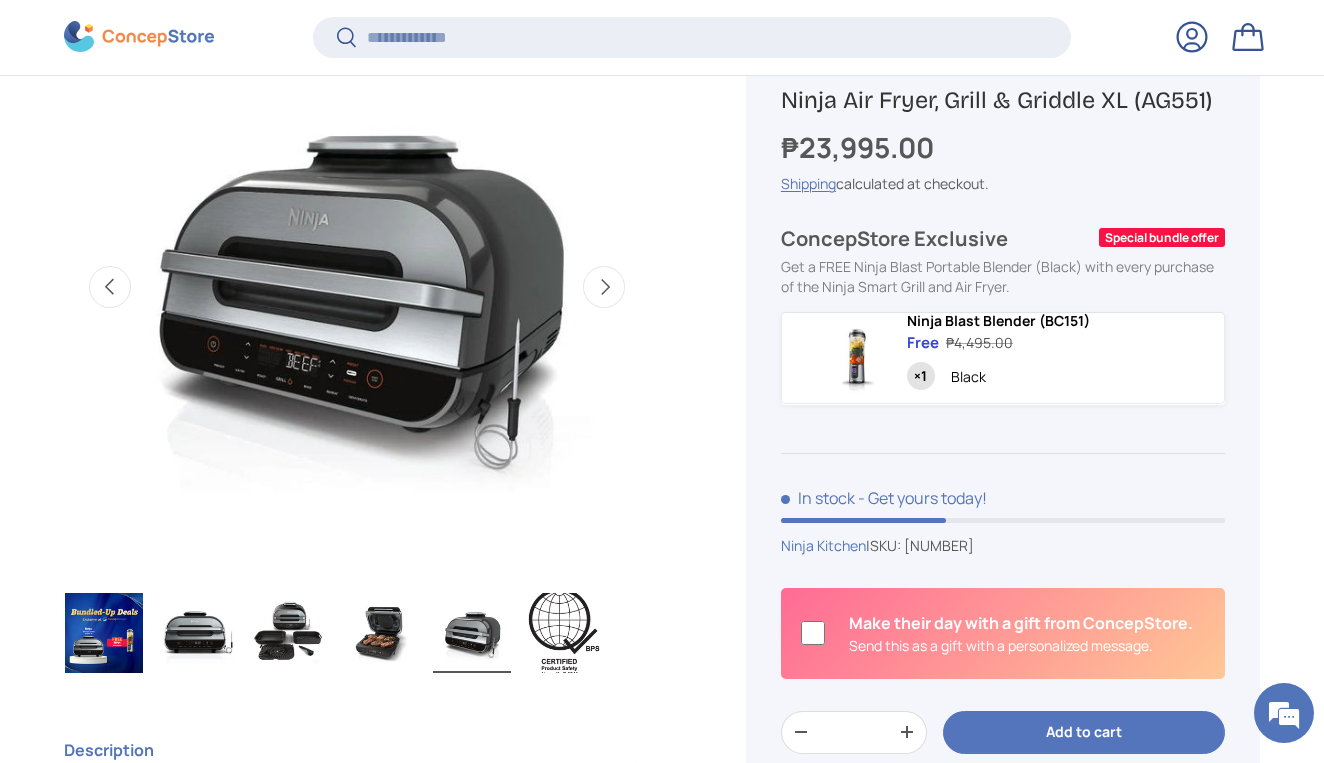 click on "Ninja Blast Blender (BC151)" at bounding box center [998, 320] 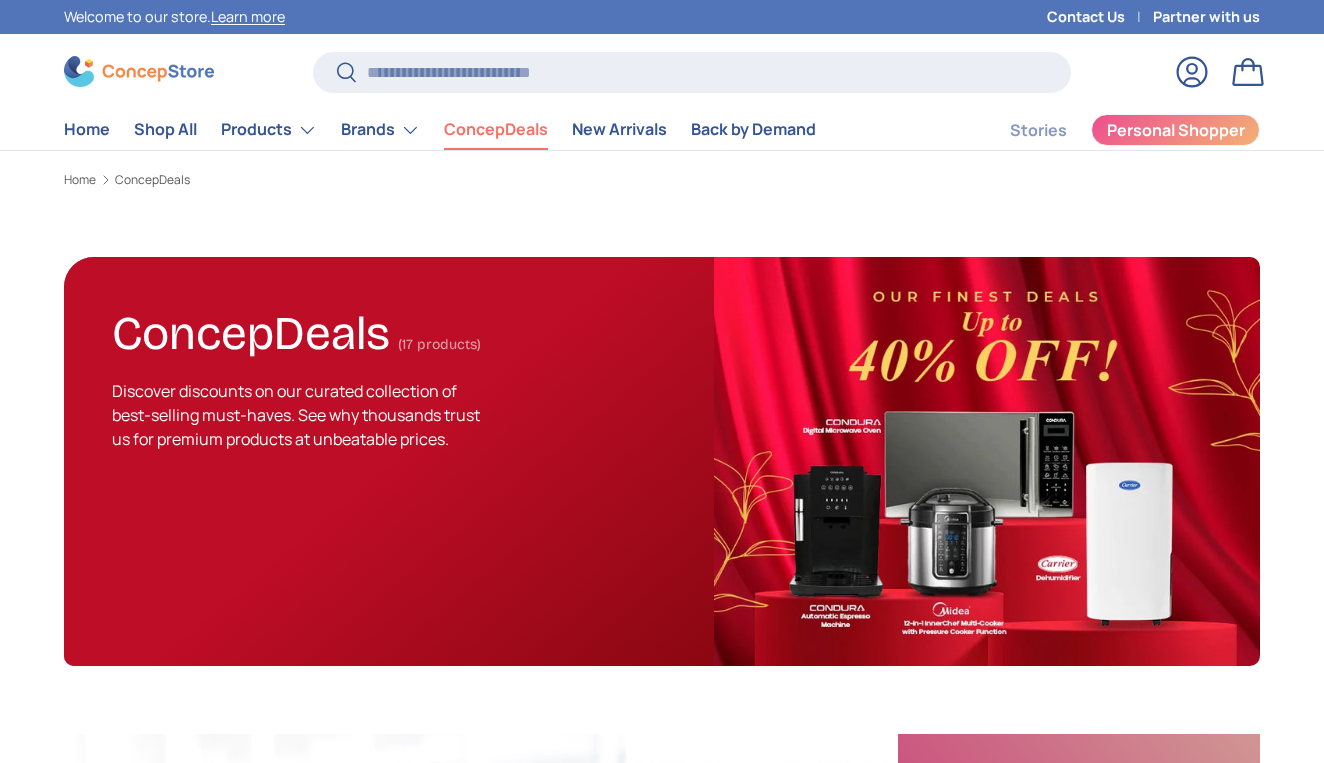 scroll, scrollTop: 0, scrollLeft: 0, axis: both 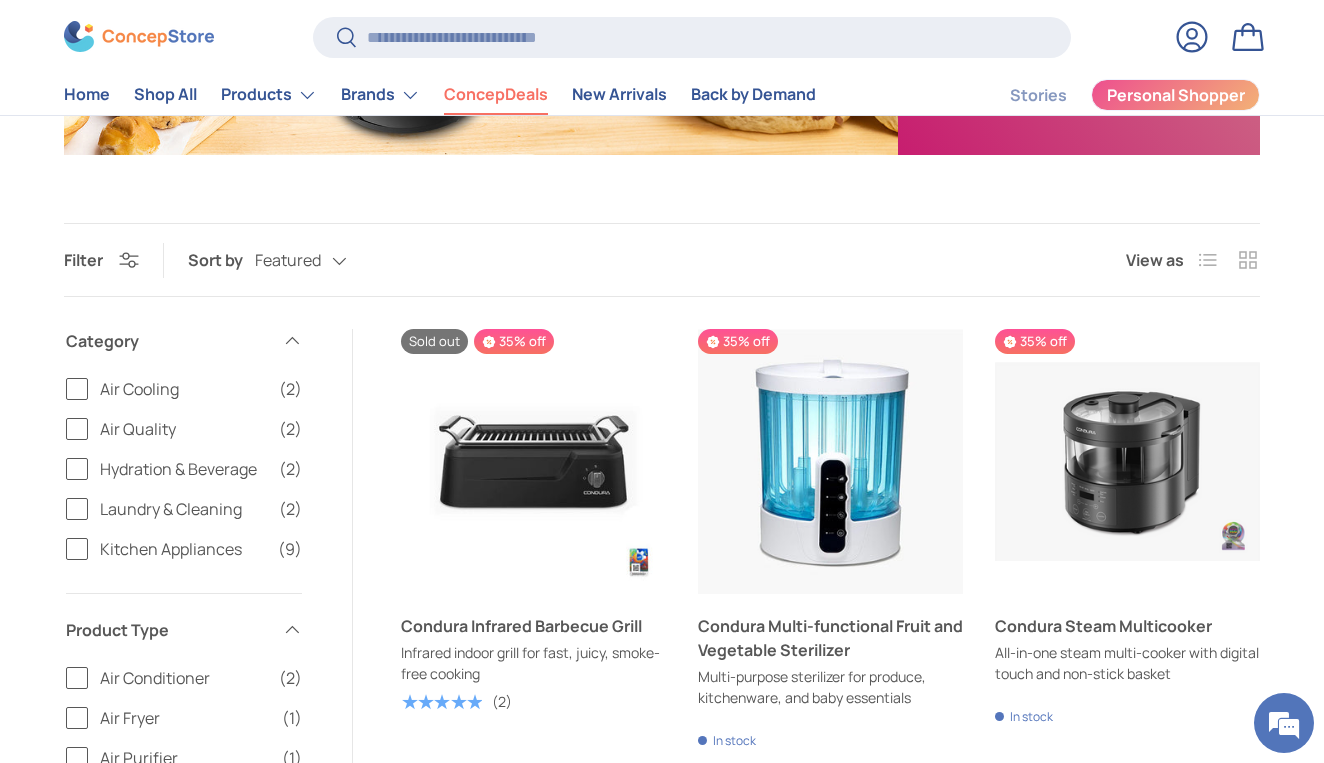 click on "View as" at bounding box center [1155, 260] 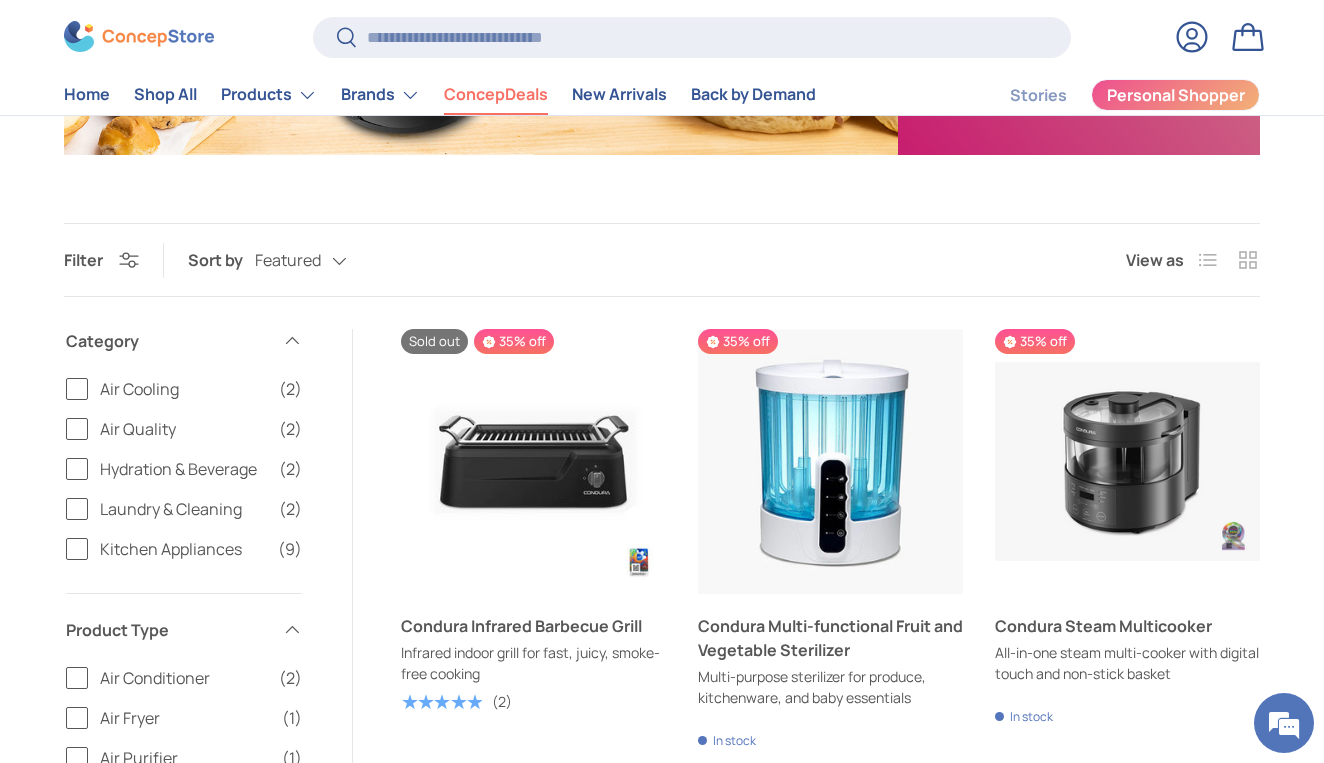 click on "List" at bounding box center [1208, 260] 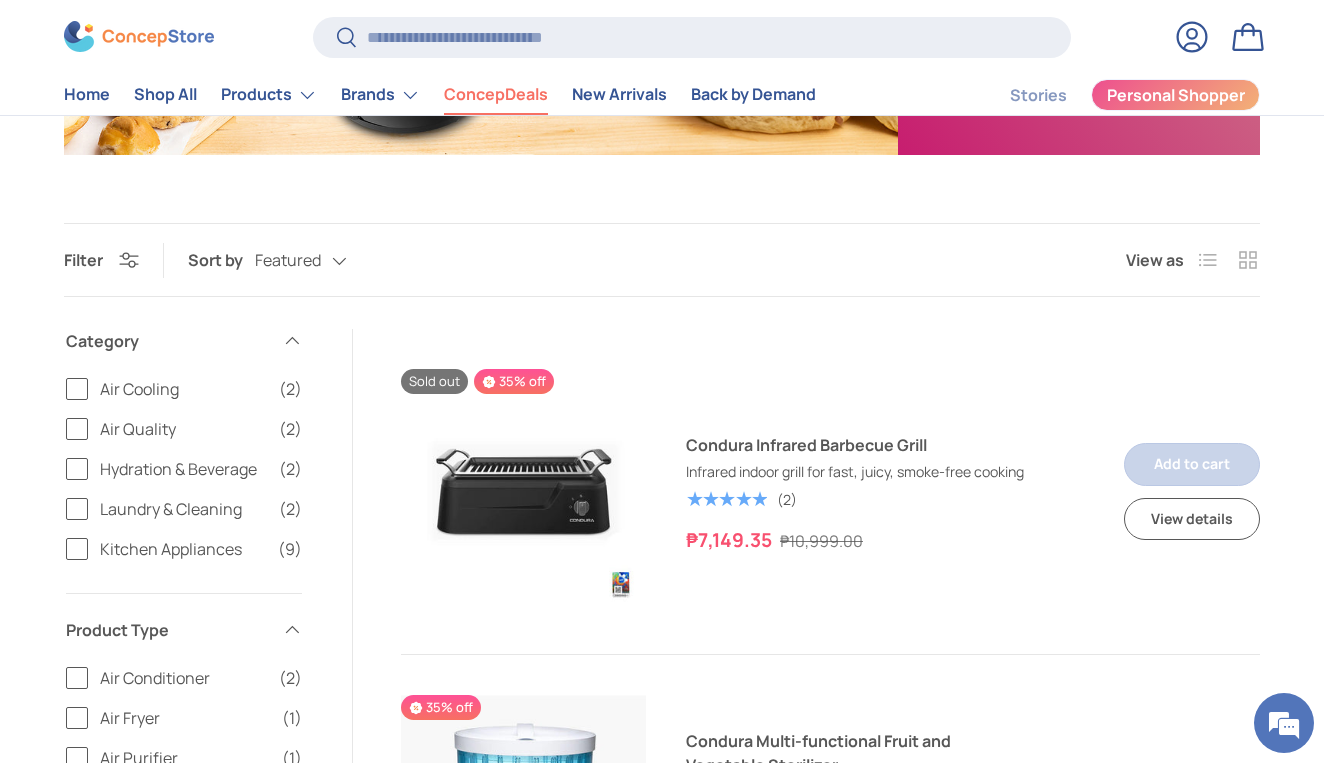 click on "Grid" at bounding box center [1248, 260] 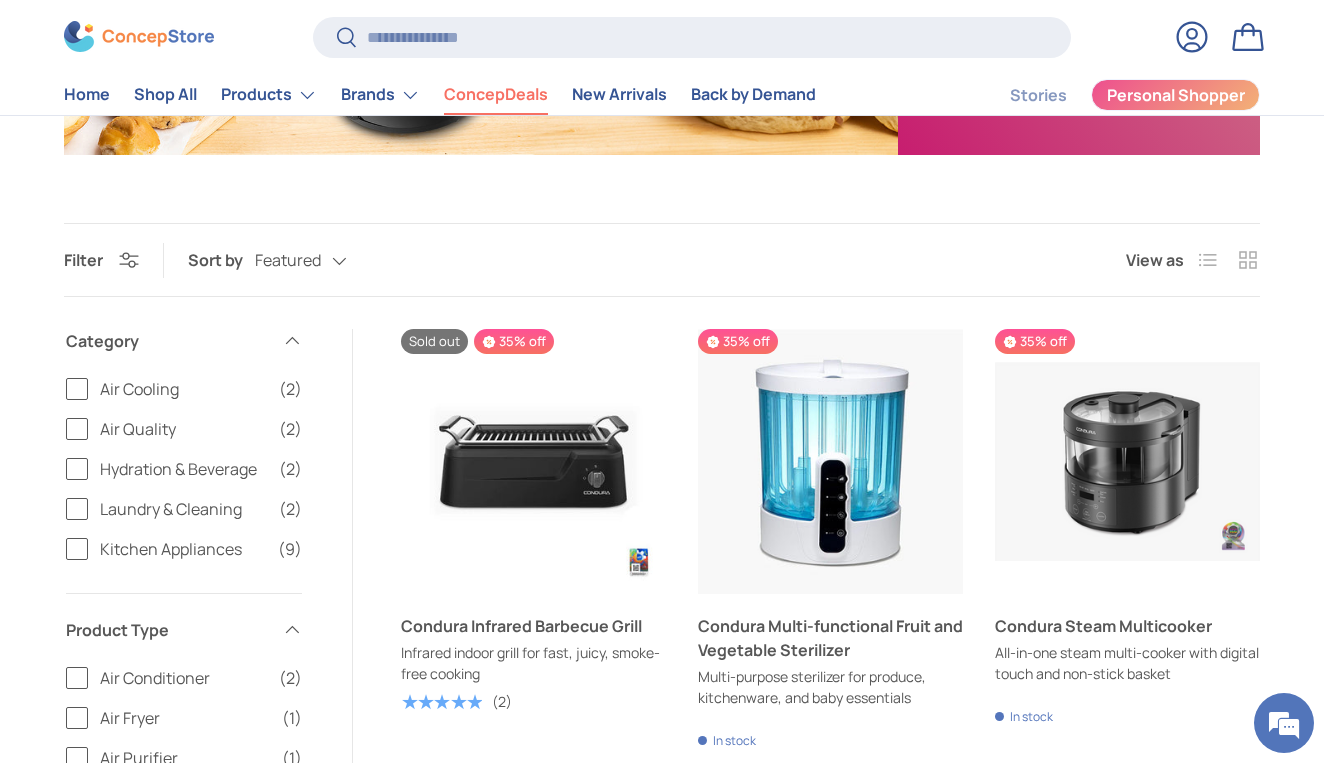 click on "Featured
Featured
Best selling
Alphabetically, A-Z
Alphabetically, Z-A
Price, low to high
Price, high to low
Date, old to new
Date, new to old" at bounding box center [321, 261] 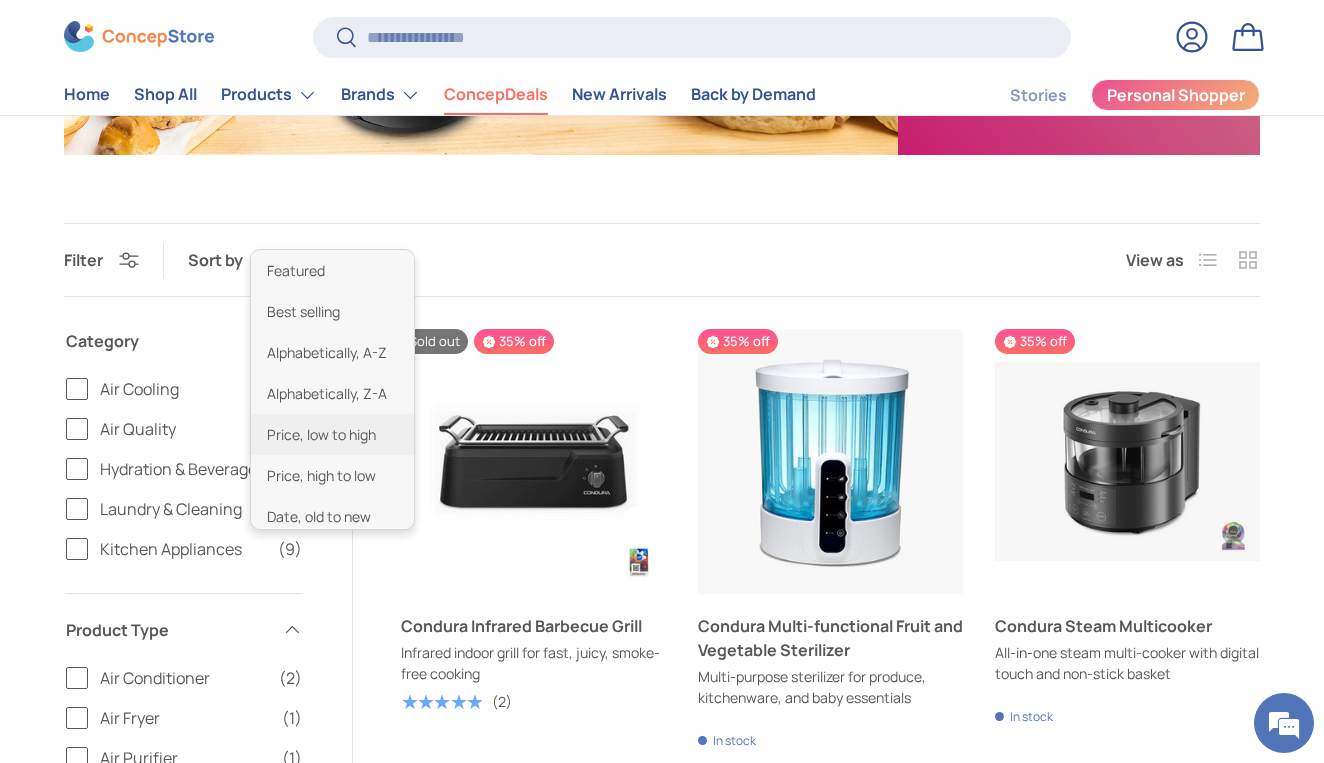 click on "Price, low to high" at bounding box center (332, 434) 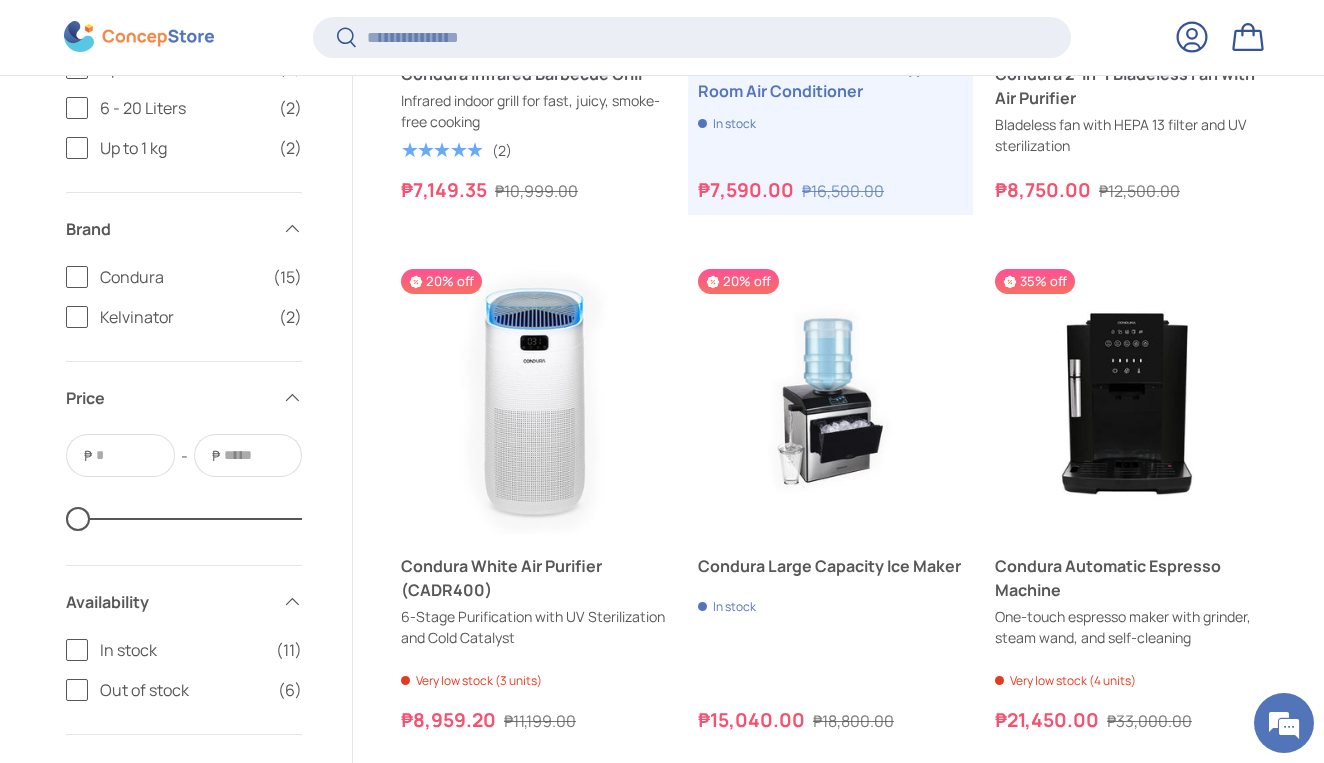 scroll, scrollTop: 3755, scrollLeft: 0, axis: vertical 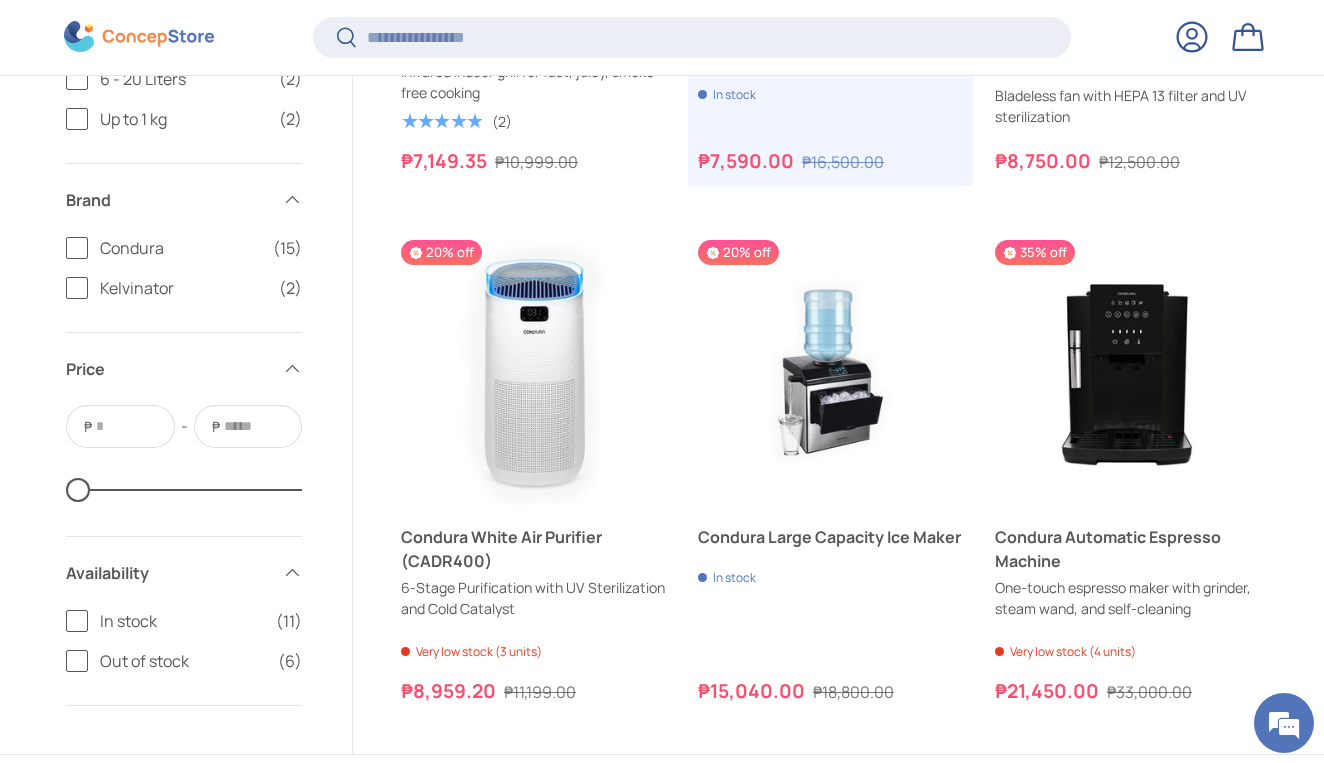 click on "In stock
(11)" at bounding box center [184, 621] 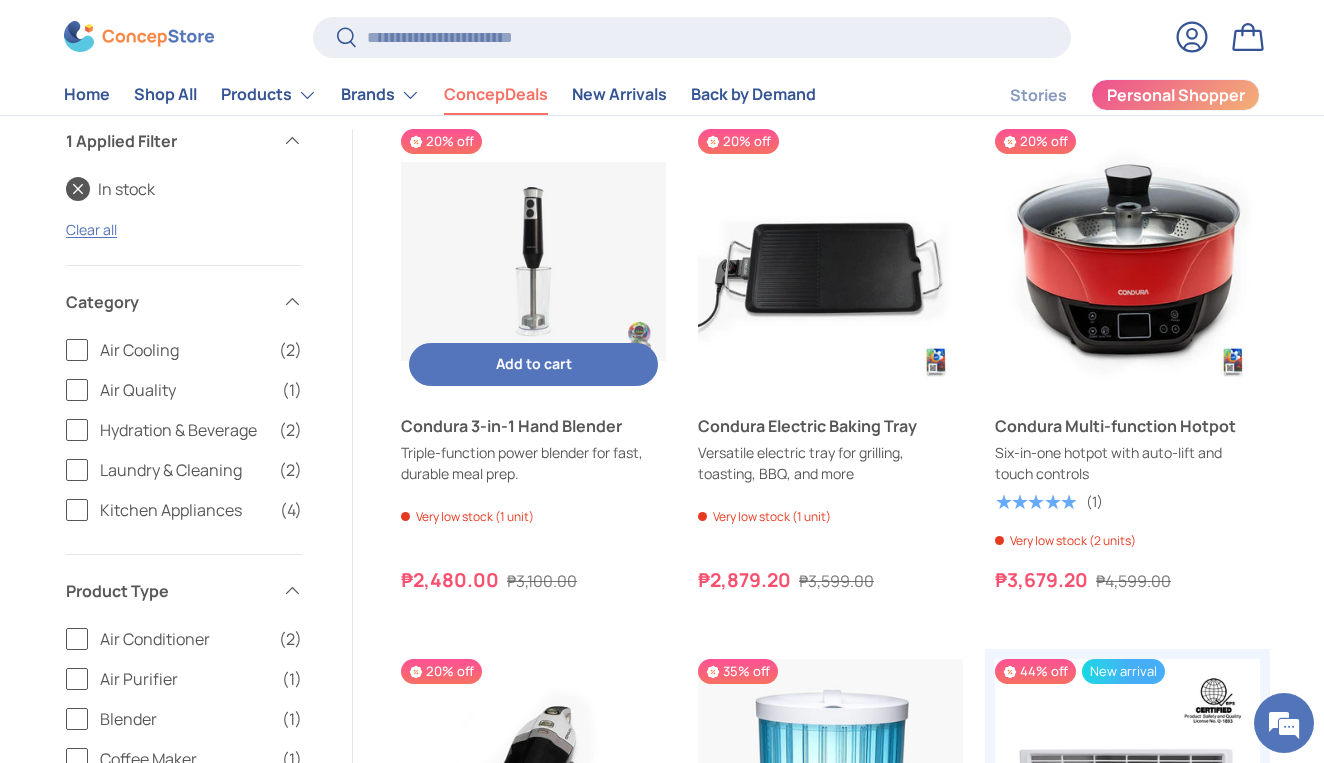 scroll, scrollTop: 0, scrollLeft: 0, axis: both 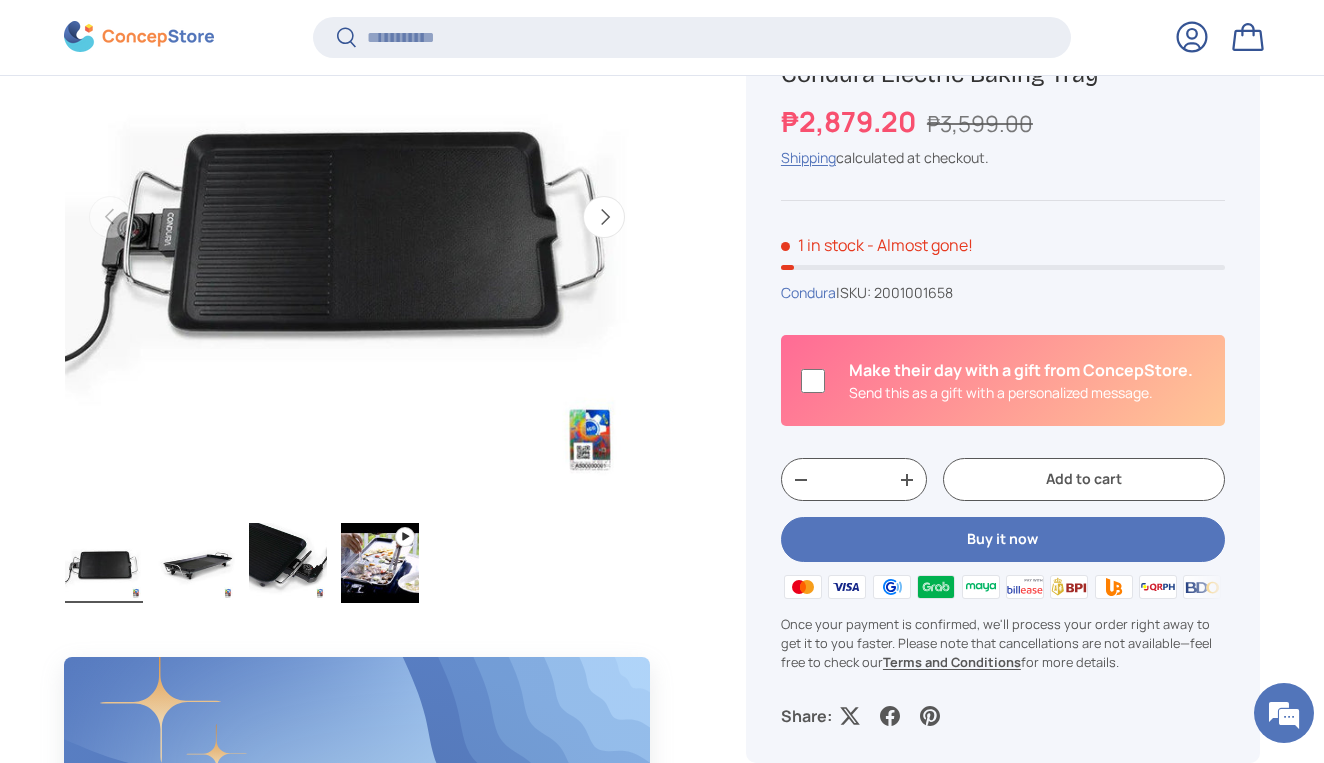 click at bounding box center (288, 563) 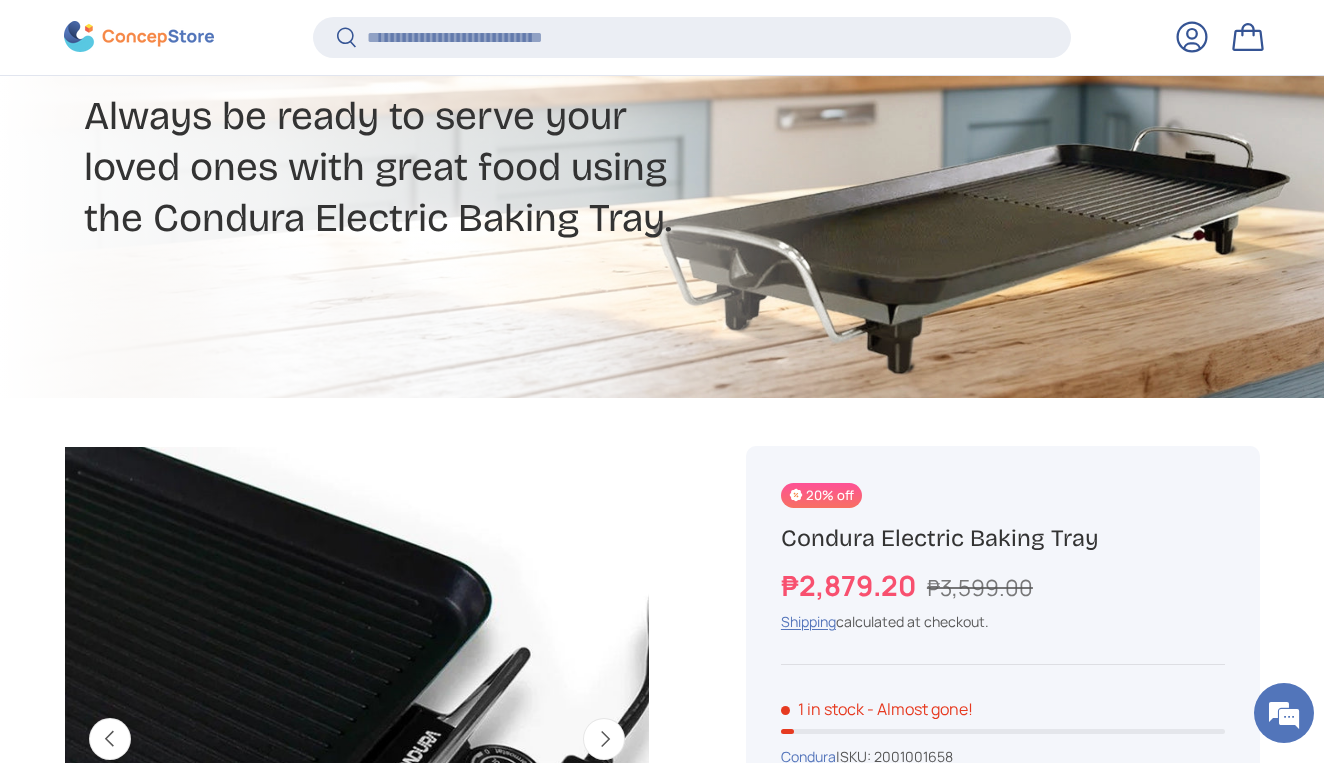 scroll, scrollTop: 689, scrollLeft: 0, axis: vertical 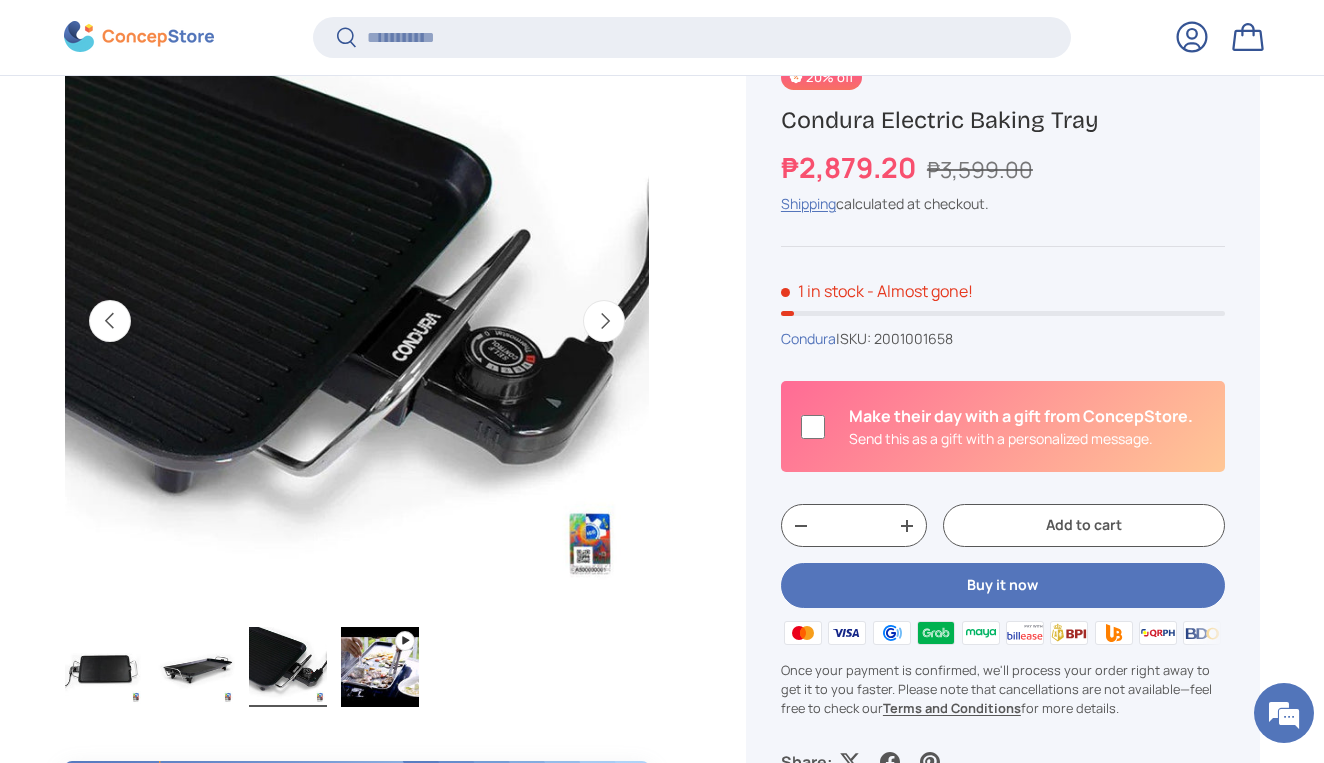 click at bounding box center [380, 667] 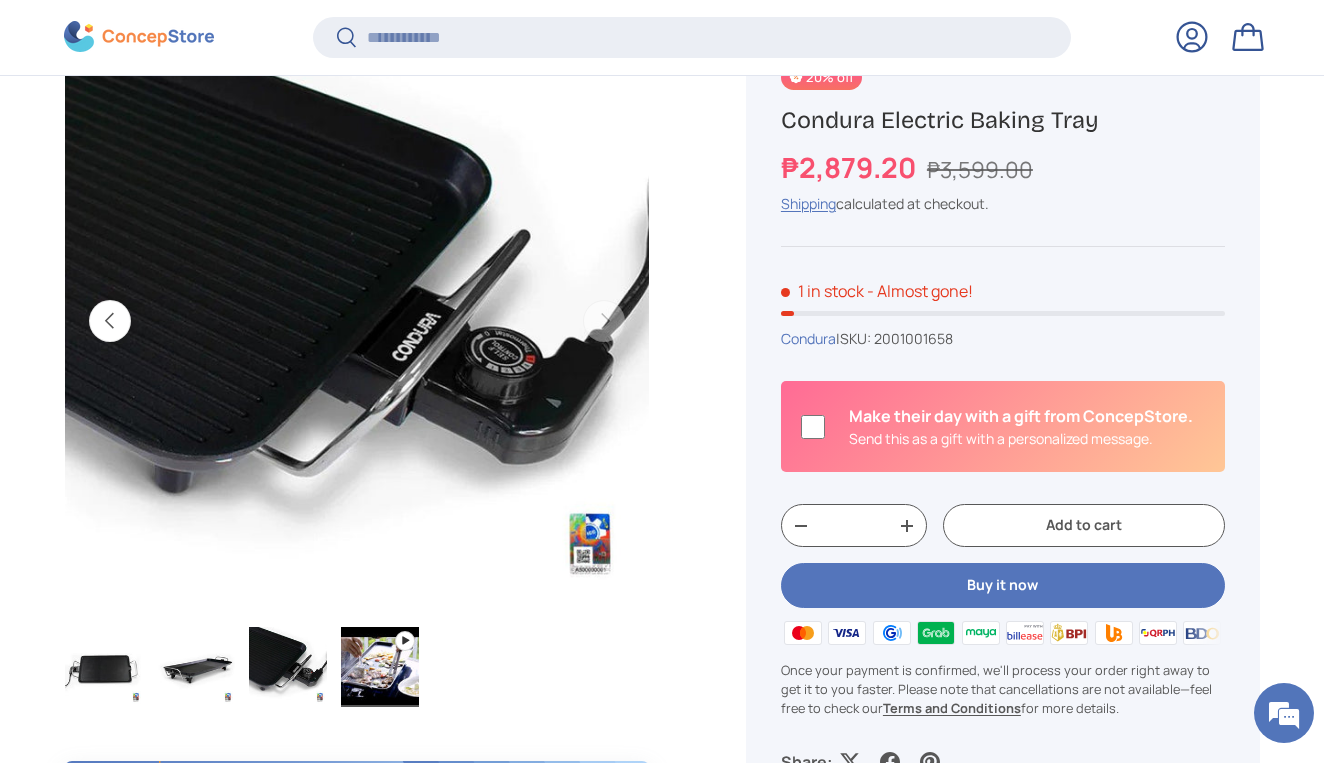 scroll, scrollTop: 0, scrollLeft: 1788, axis: horizontal 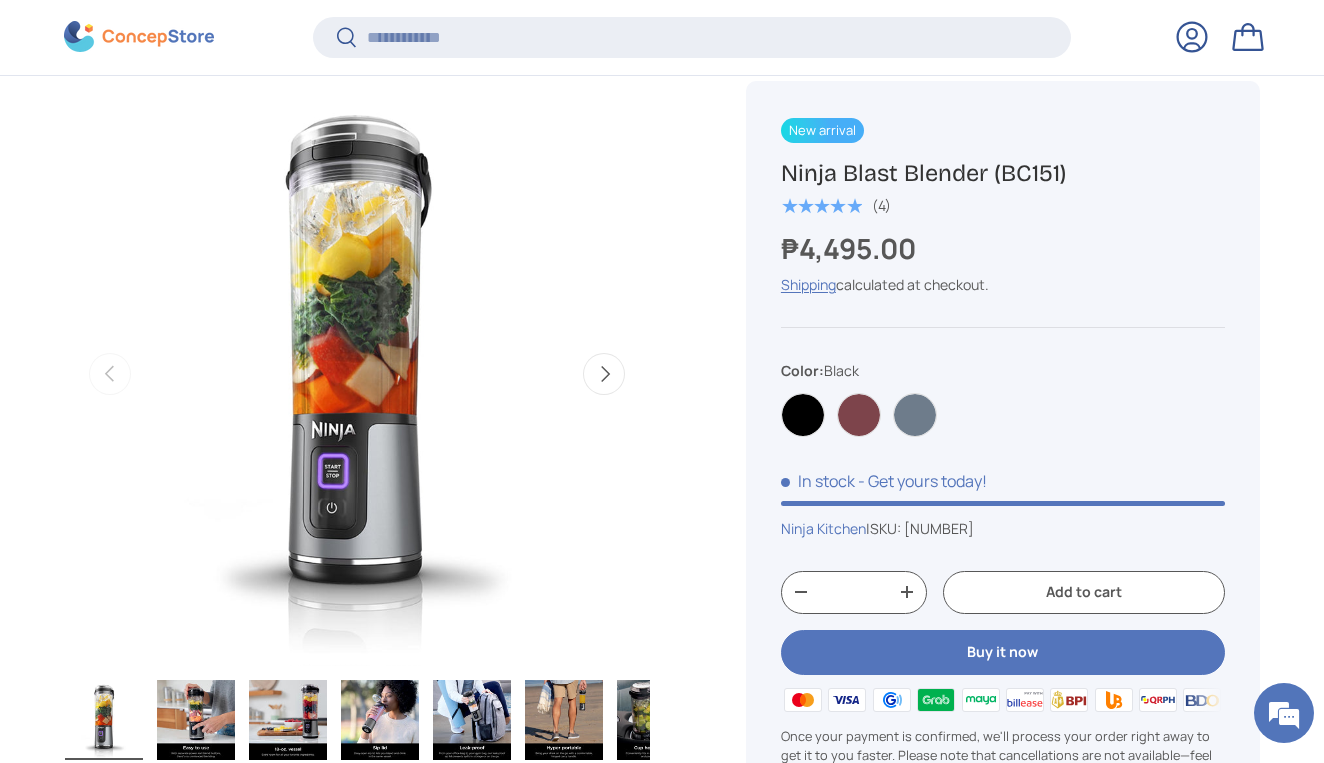 click on "Next" at bounding box center (604, 374) 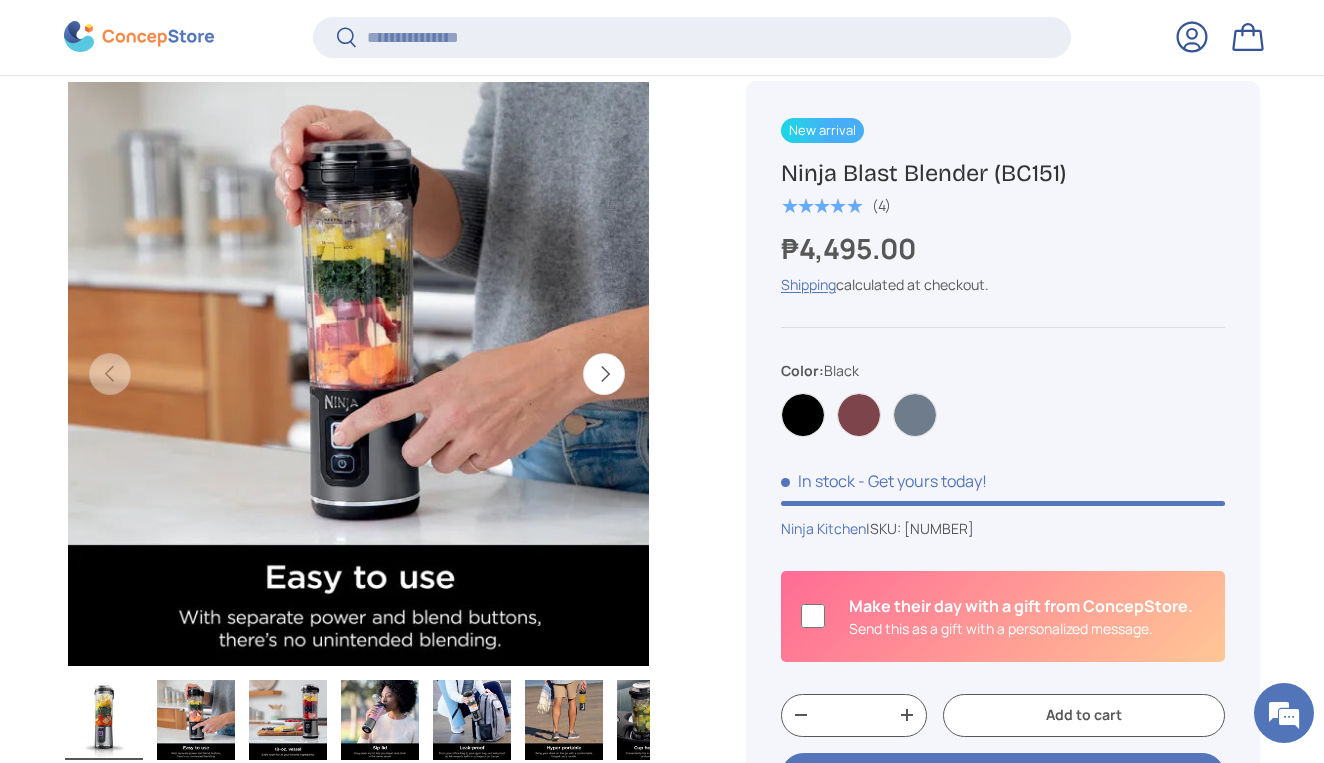scroll, scrollTop: 0, scrollLeft: 596, axis: horizontal 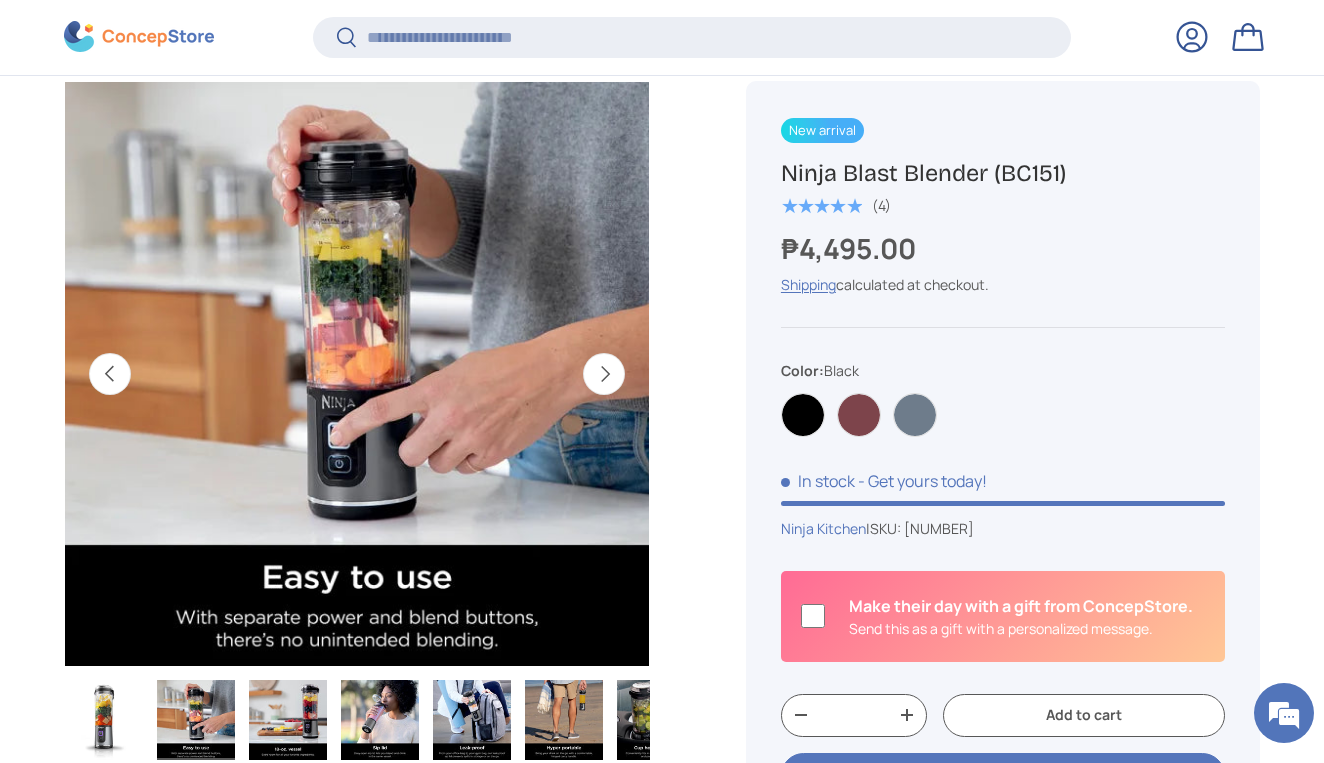 click on "Next" at bounding box center (604, 374) 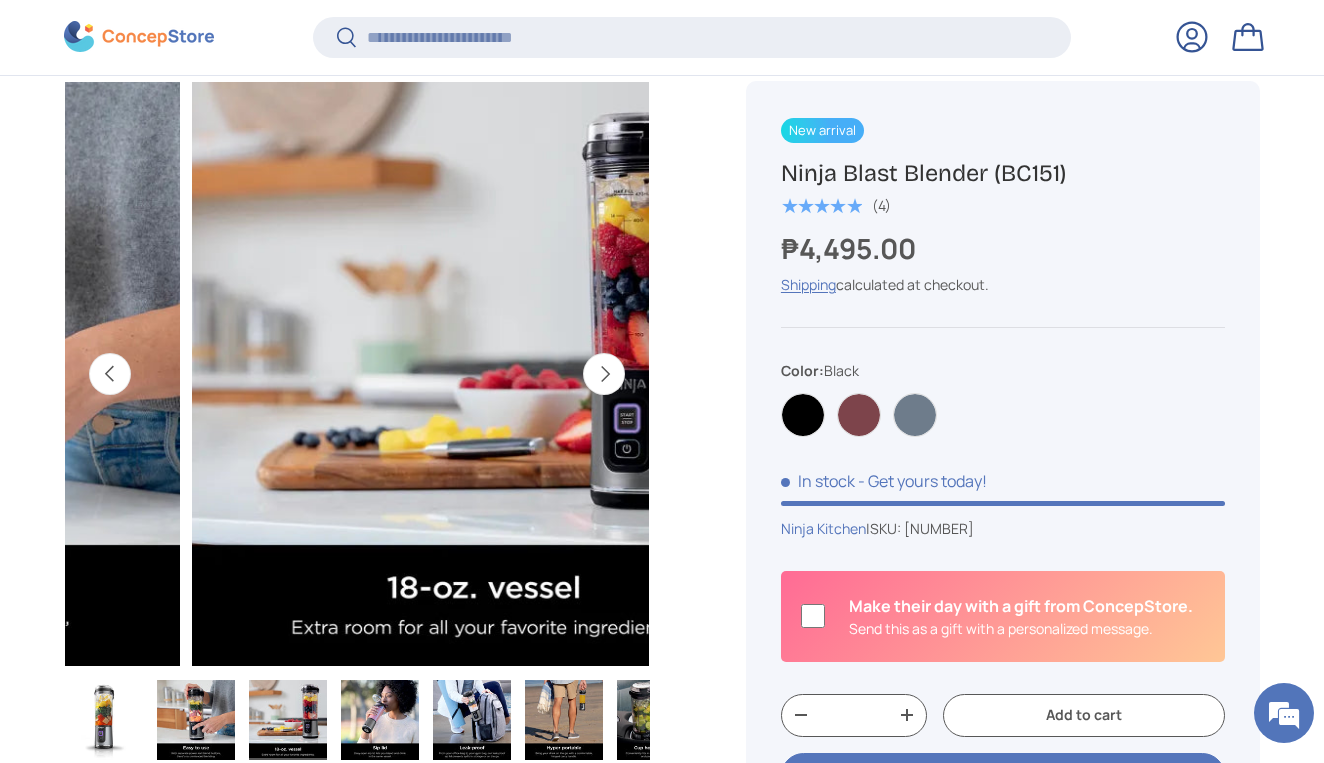 scroll, scrollTop: 0, scrollLeft: 1192, axis: horizontal 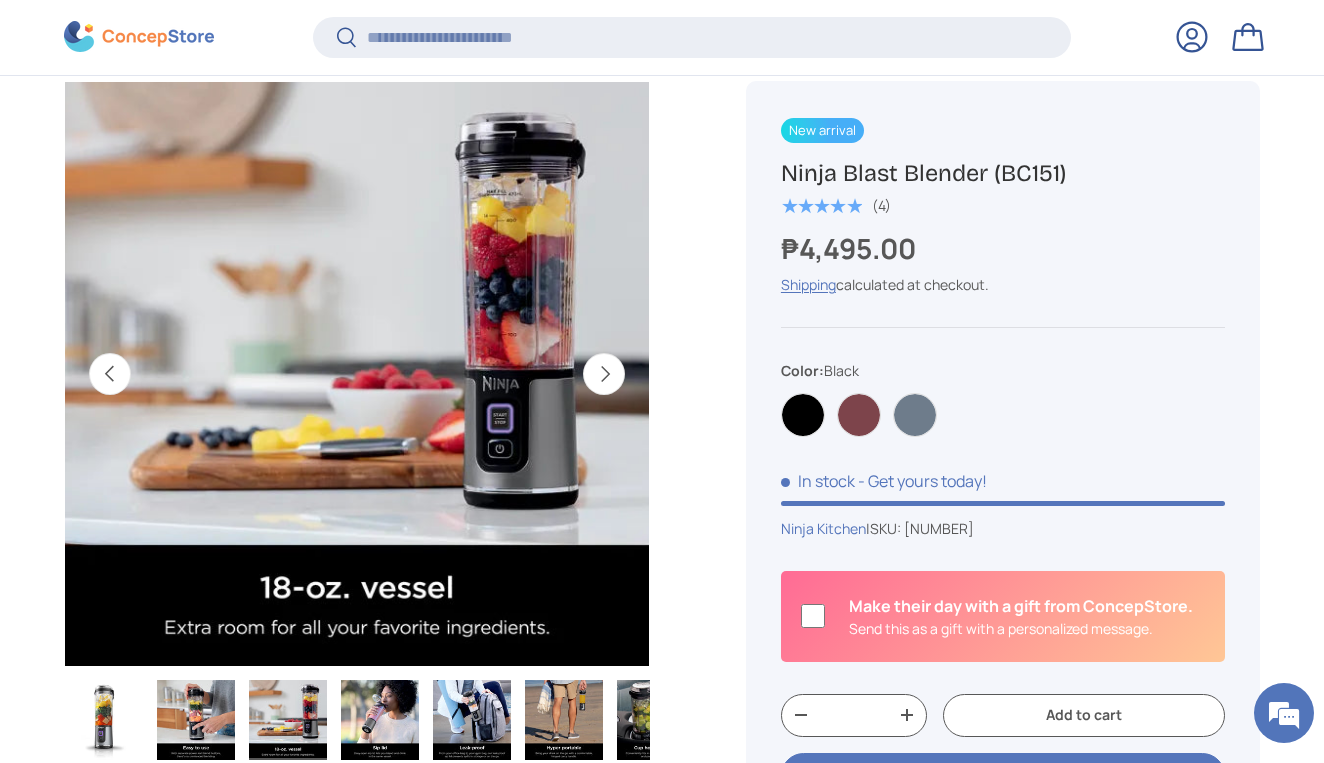 click on "Next" at bounding box center (604, 374) 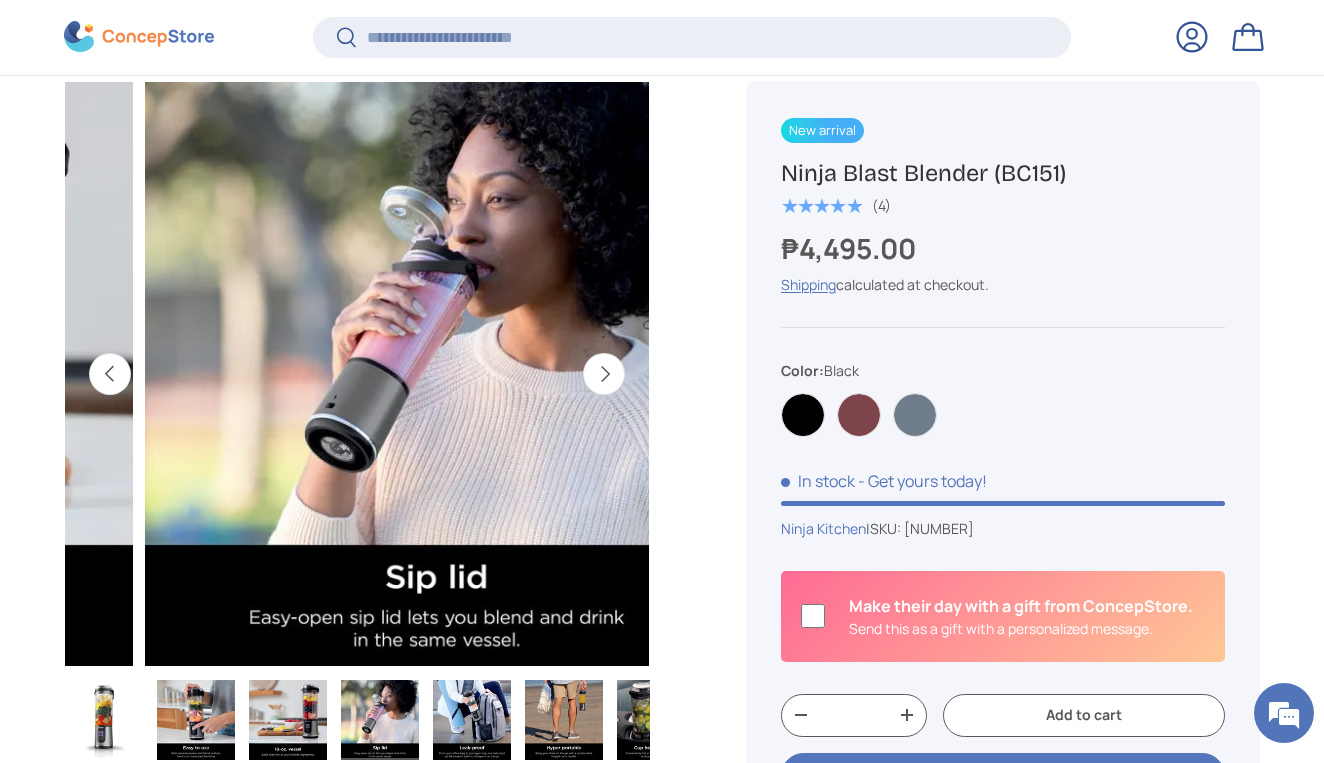scroll, scrollTop: 0, scrollLeft: 1788, axis: horizontal 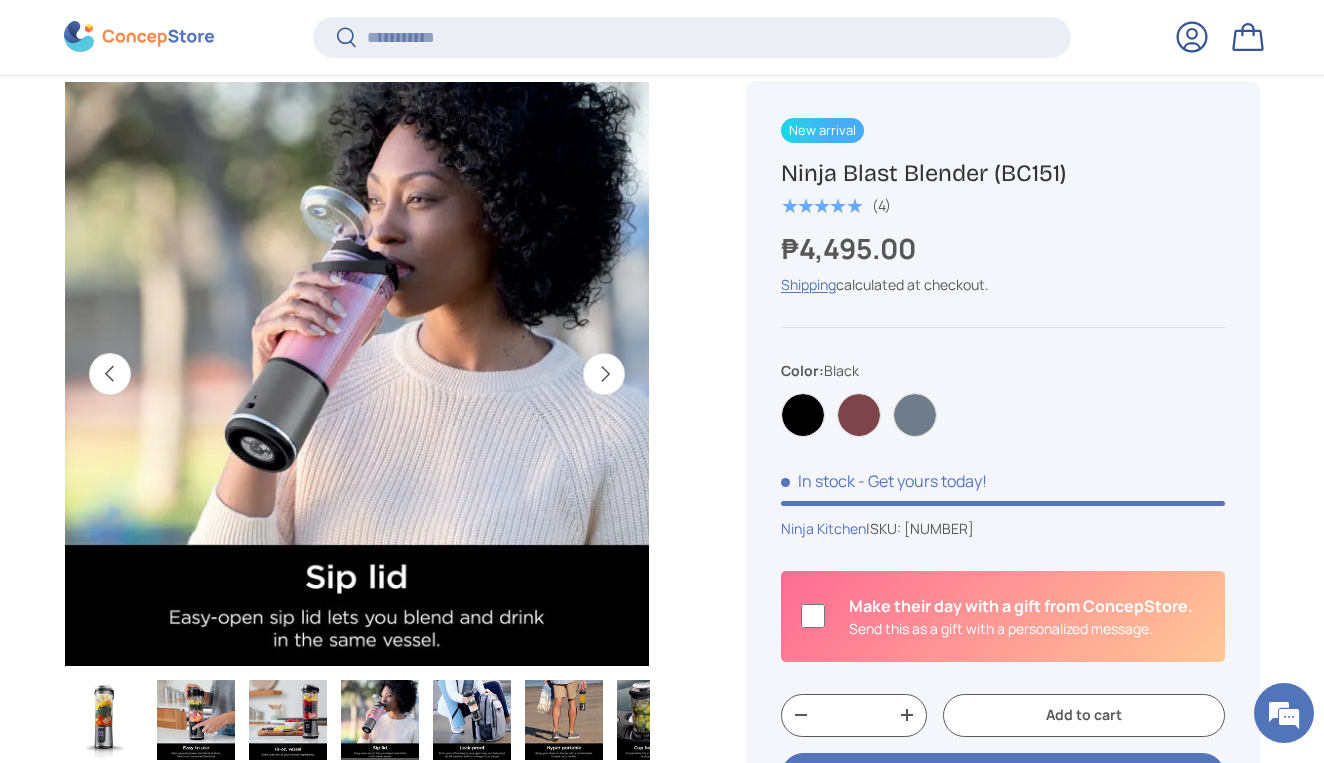 click on "Next" at bounding box center [604, 374] 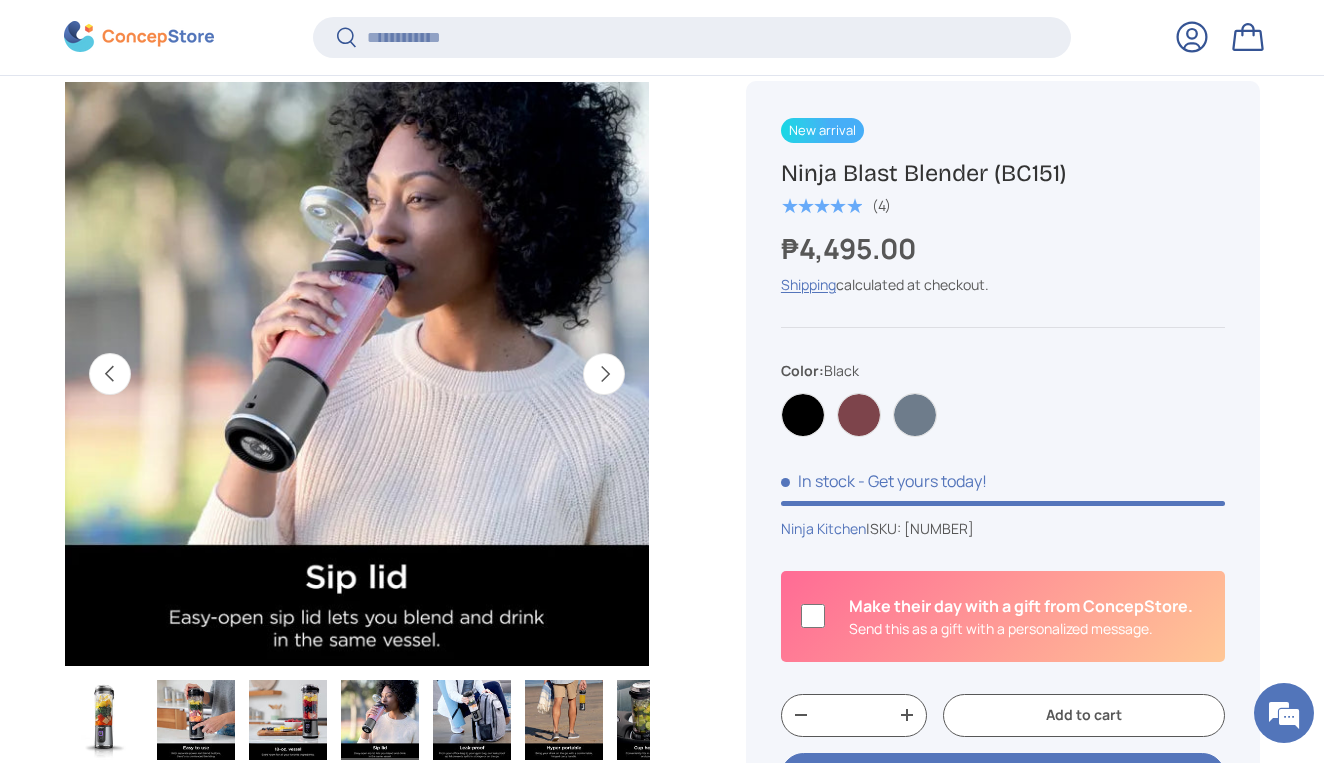 scroll, scrollTop: 0, scrollLeft: 2384, axis: horizontal 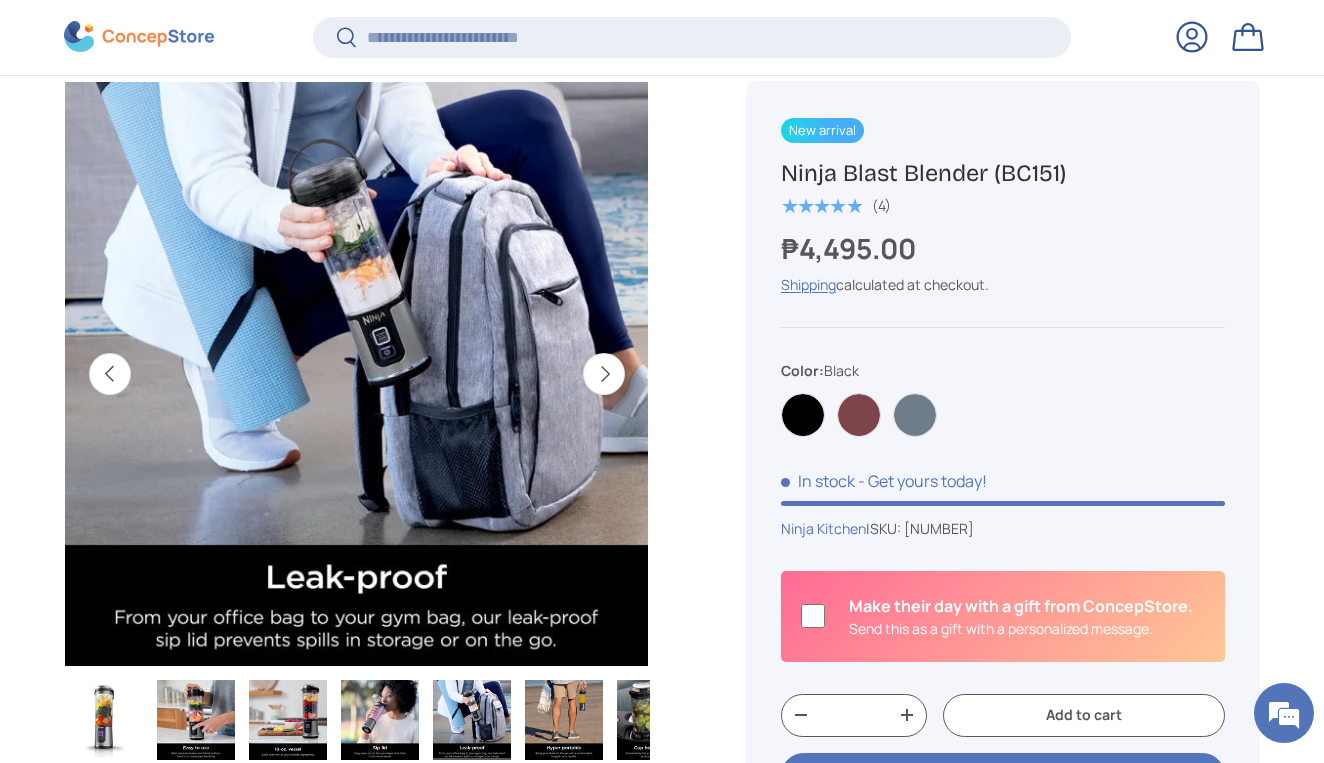 click on "Next" at bounding box center [604, 374] 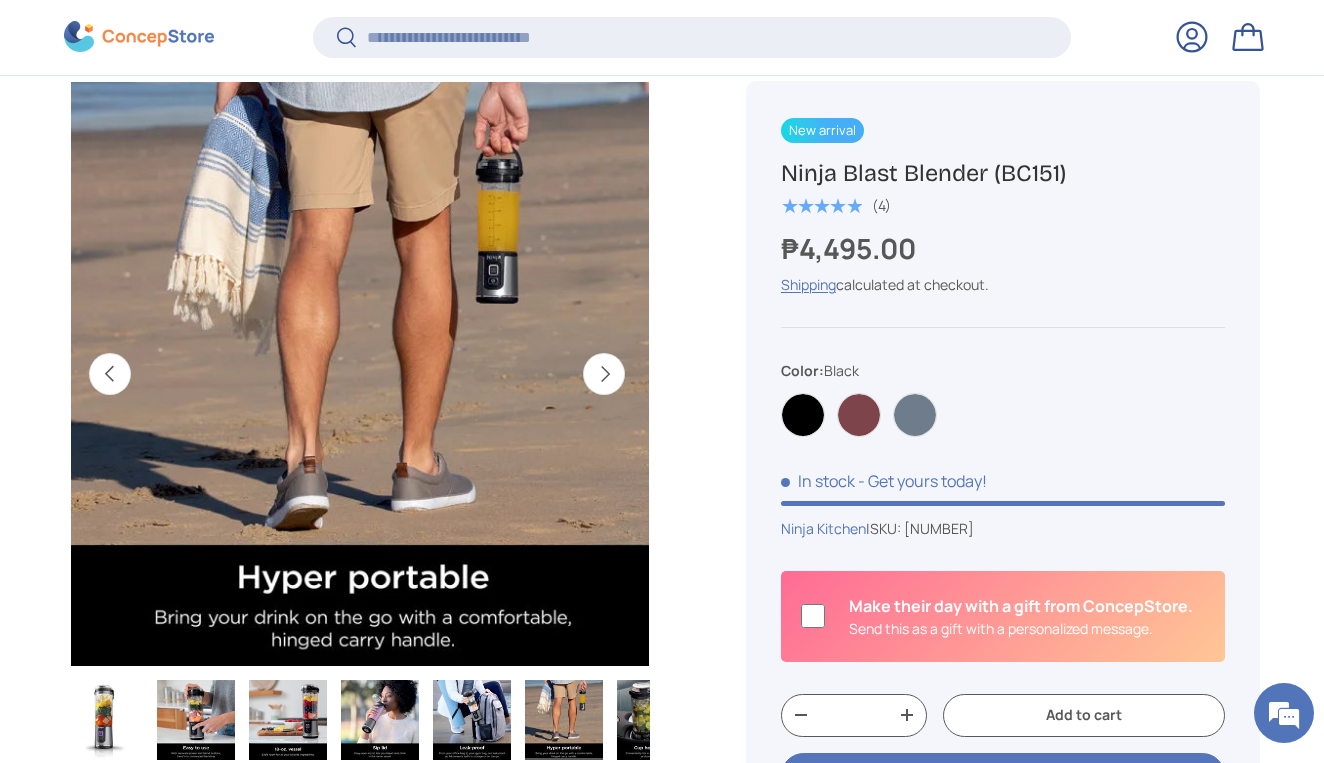 scroll, scrollTop: 0, scrollLeft: 2979, axis: horizontal 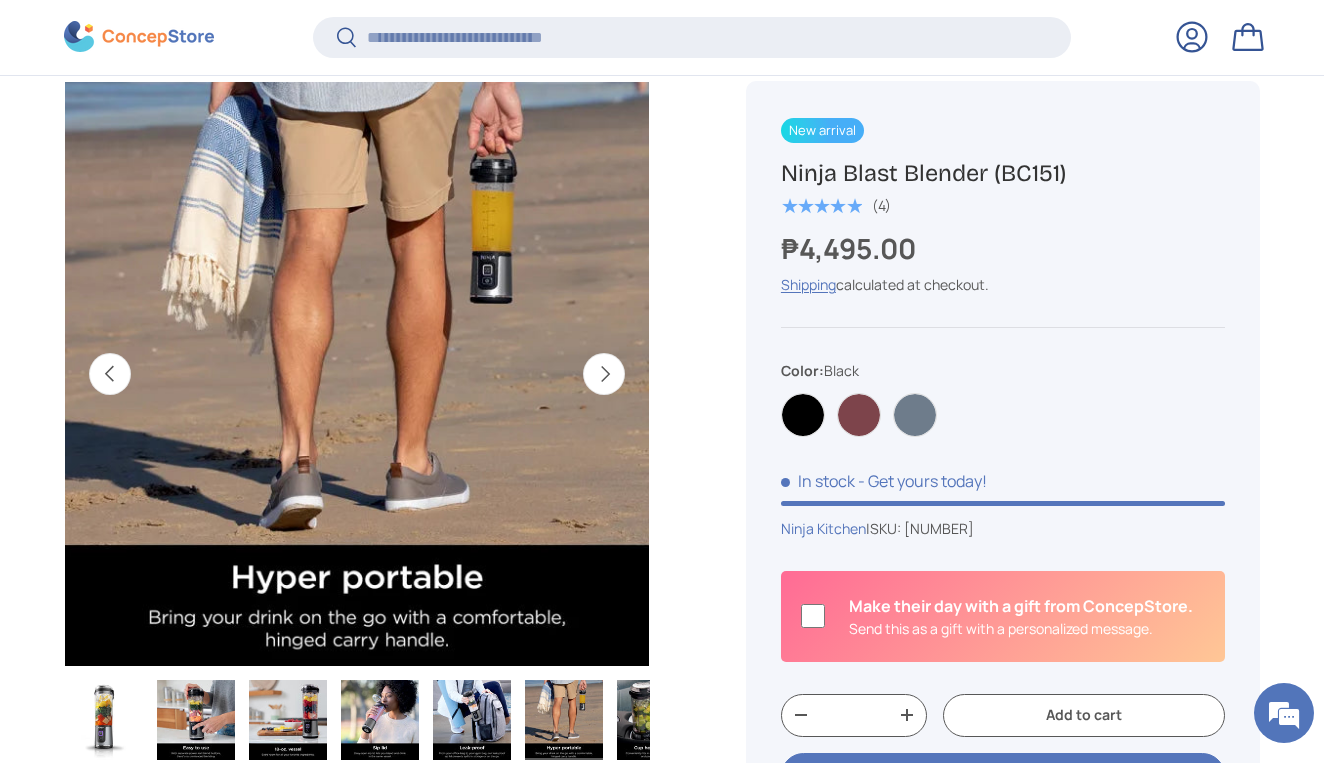 click on "Next" at bounding box center [604, 374] 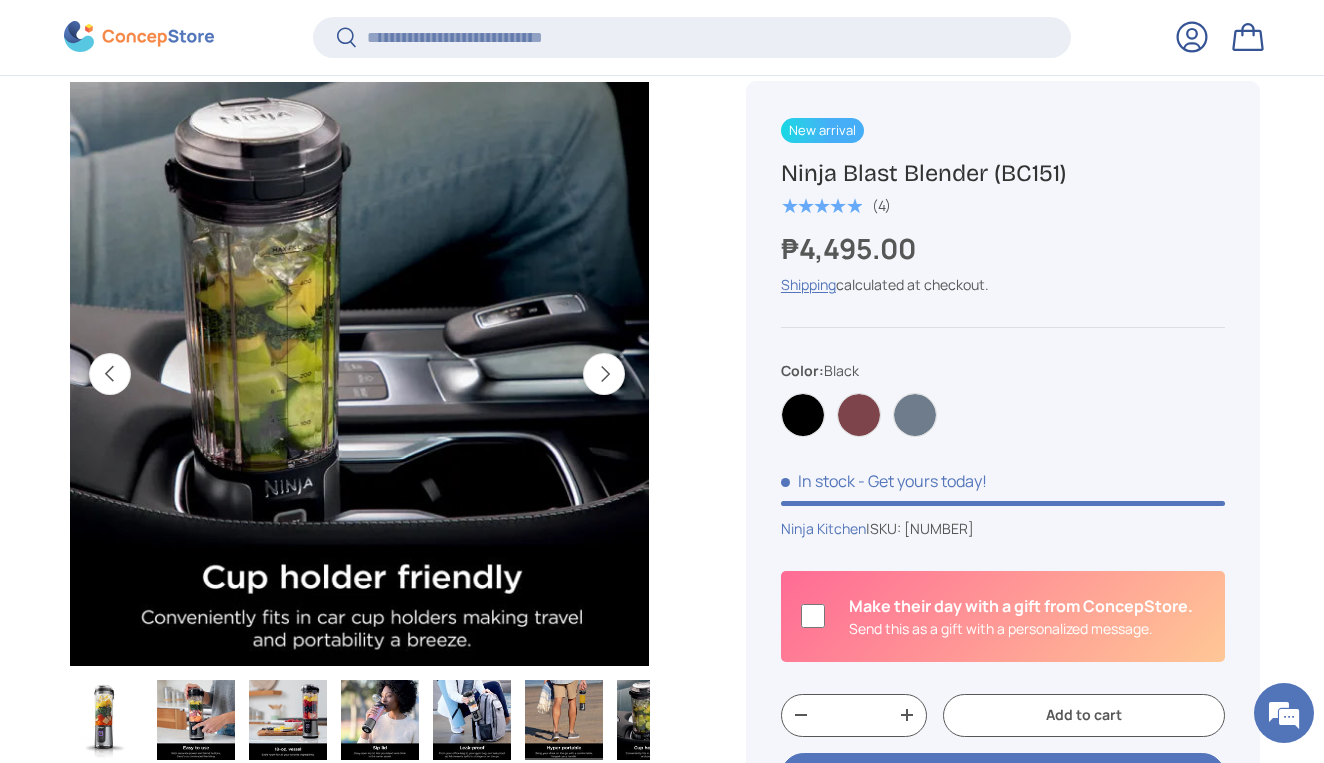 scroll, scrollTop: 0, scrollLeft: 416, axis: horizontal 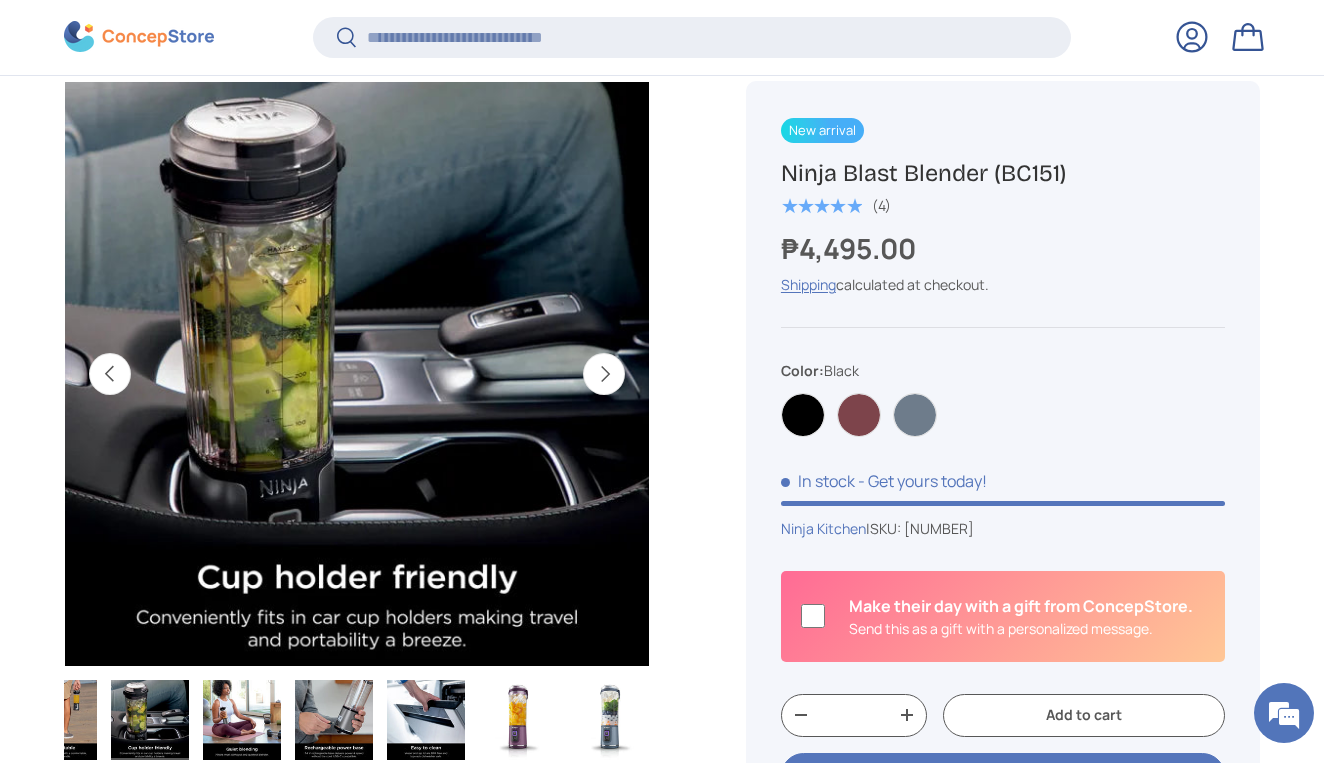 click on "Next" at bounding box center (604, 374) 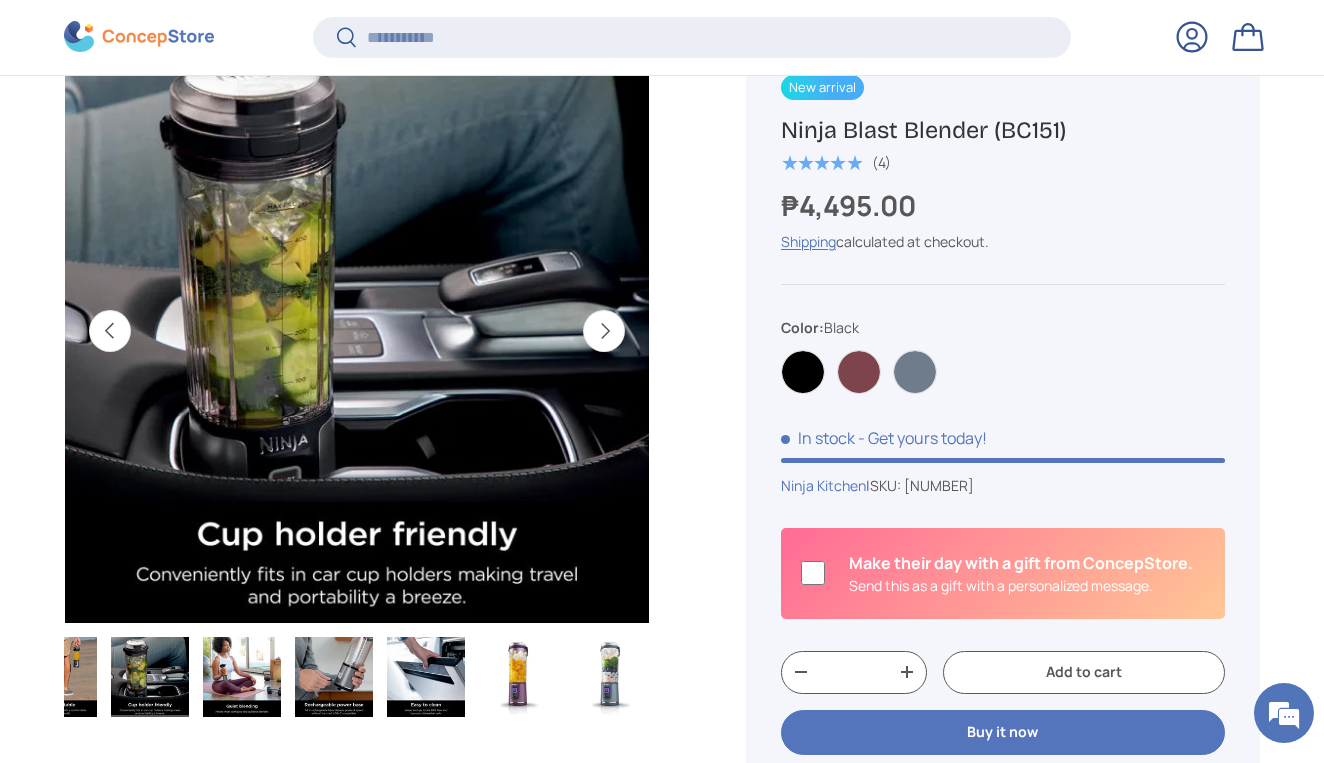 scroll, scrollTop: 700, scrollLeft: 0, axis: vertical 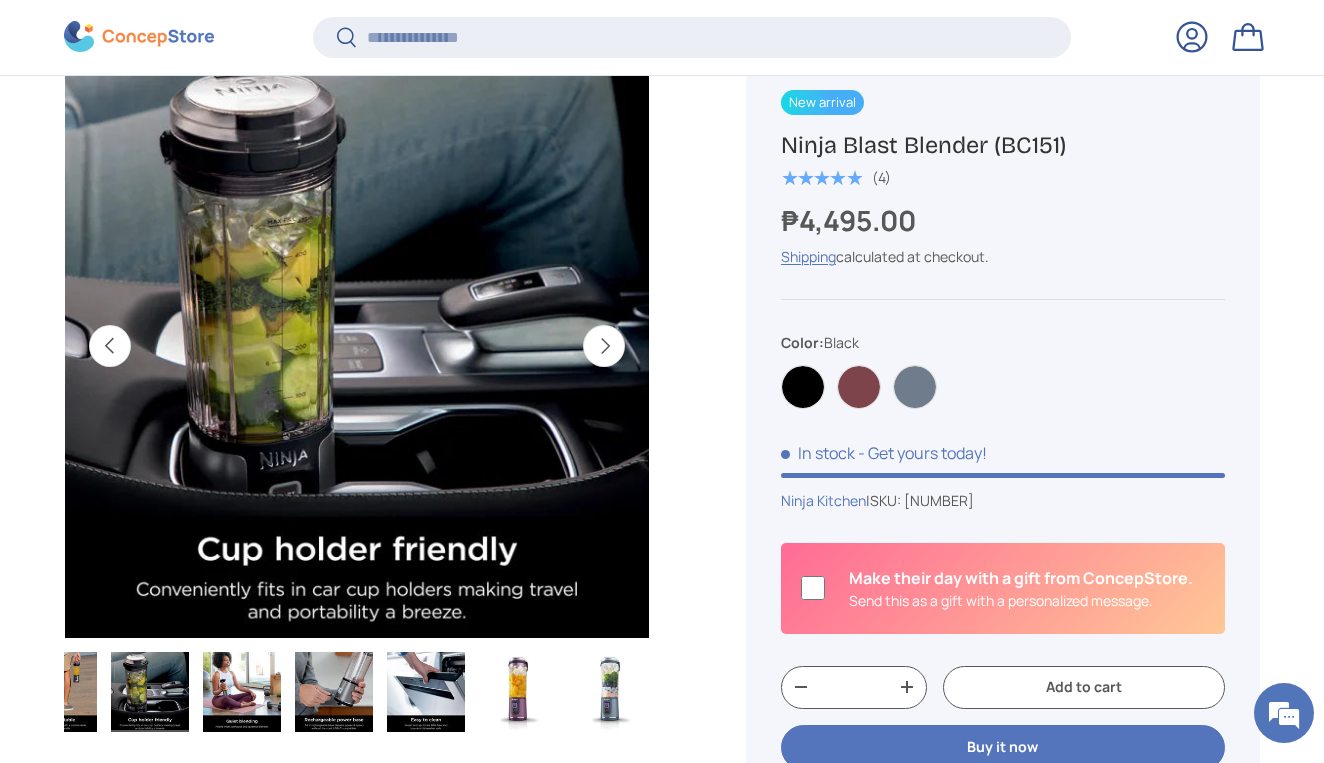 click on "Next" at bounding box center [604, 346] 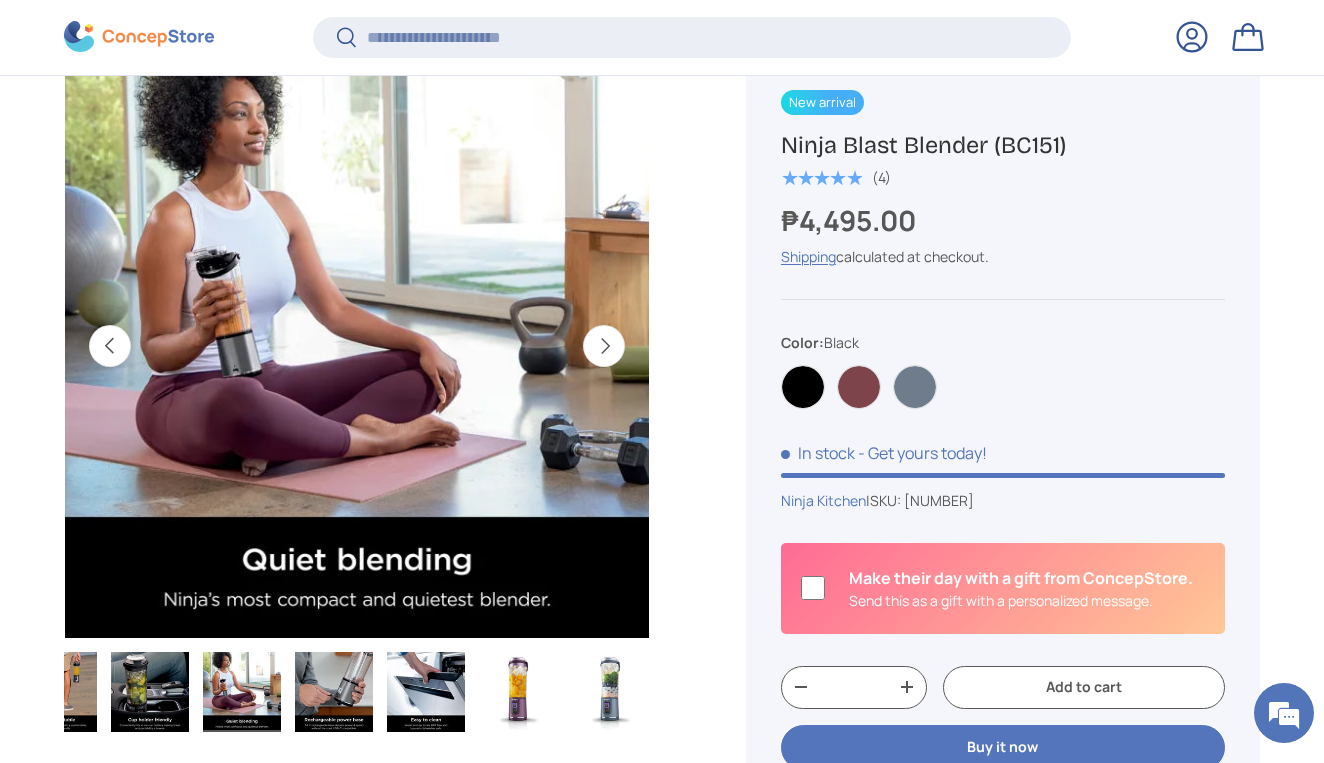 click on "Next" at bounding box center (604, 346) 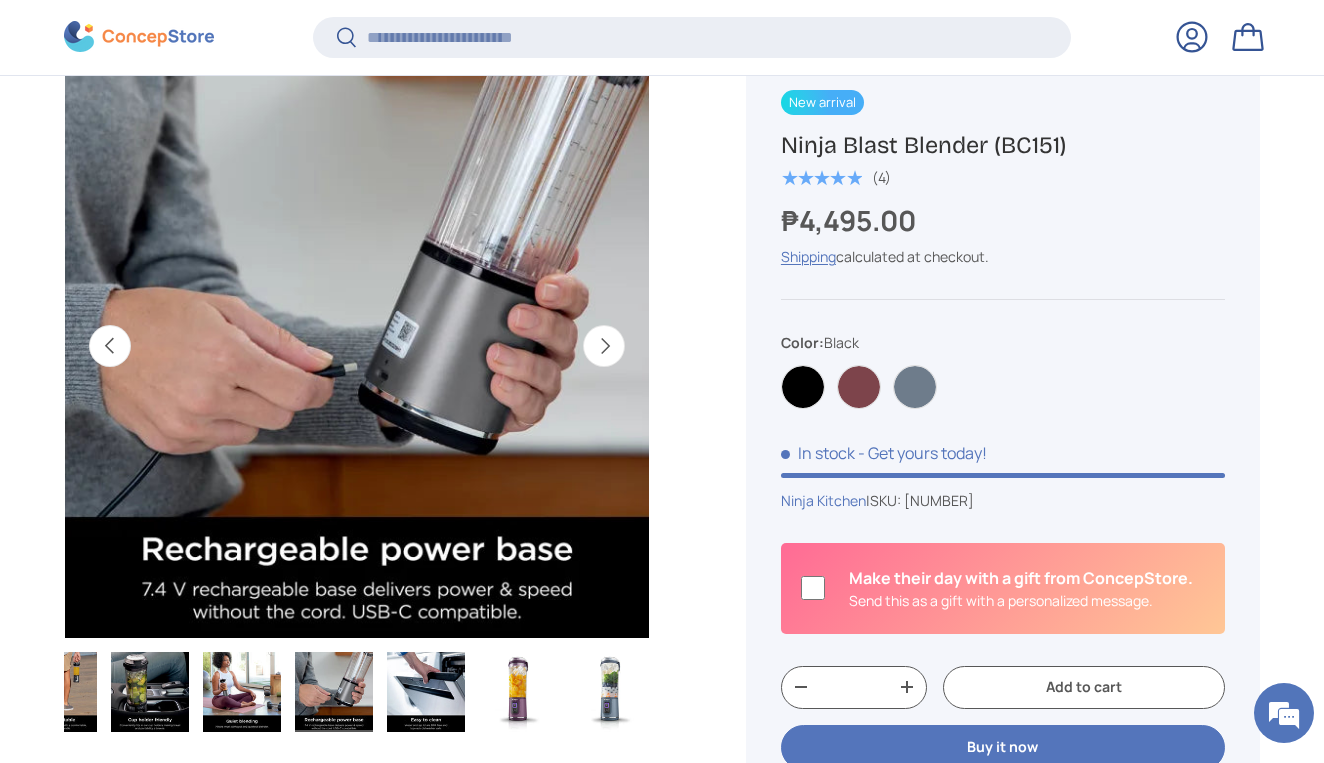 click on "Next" at bounding box center [604, 346] 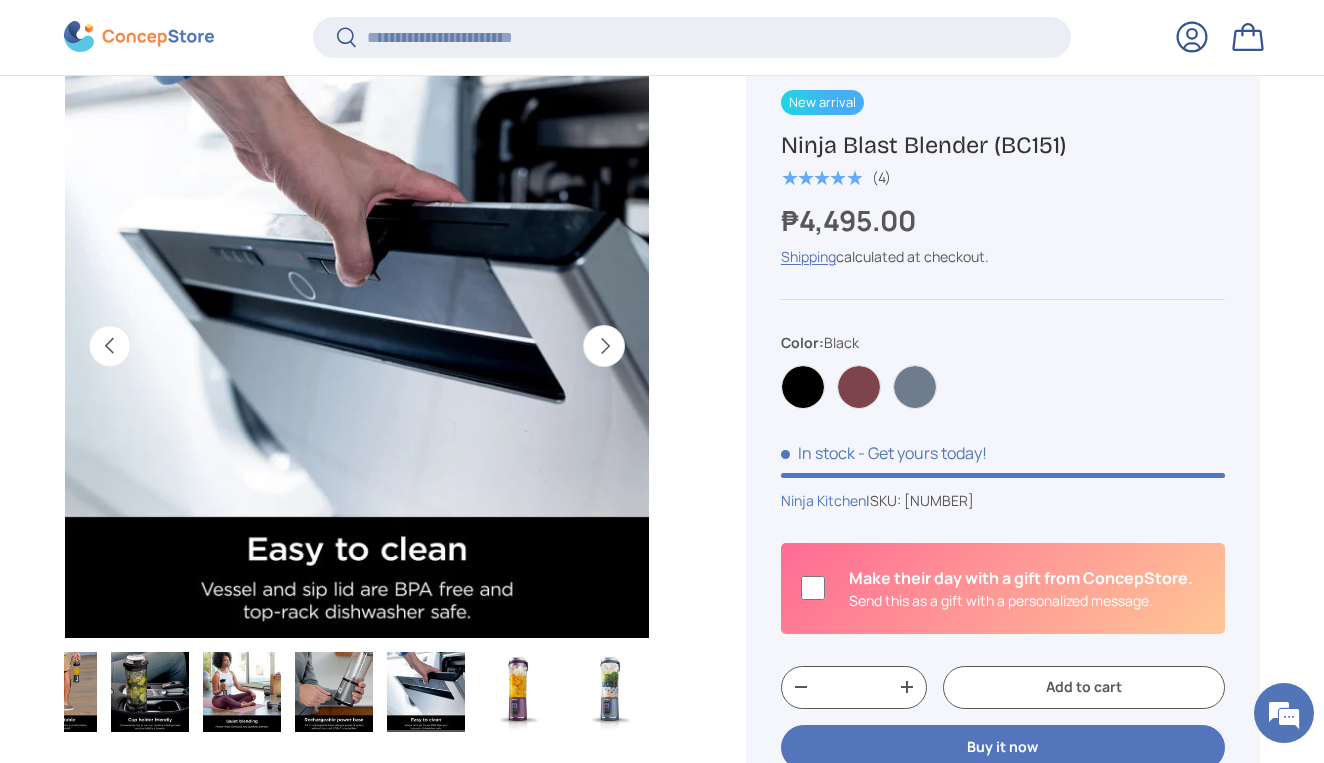 click on "Next" at bounding box center [604, 346] 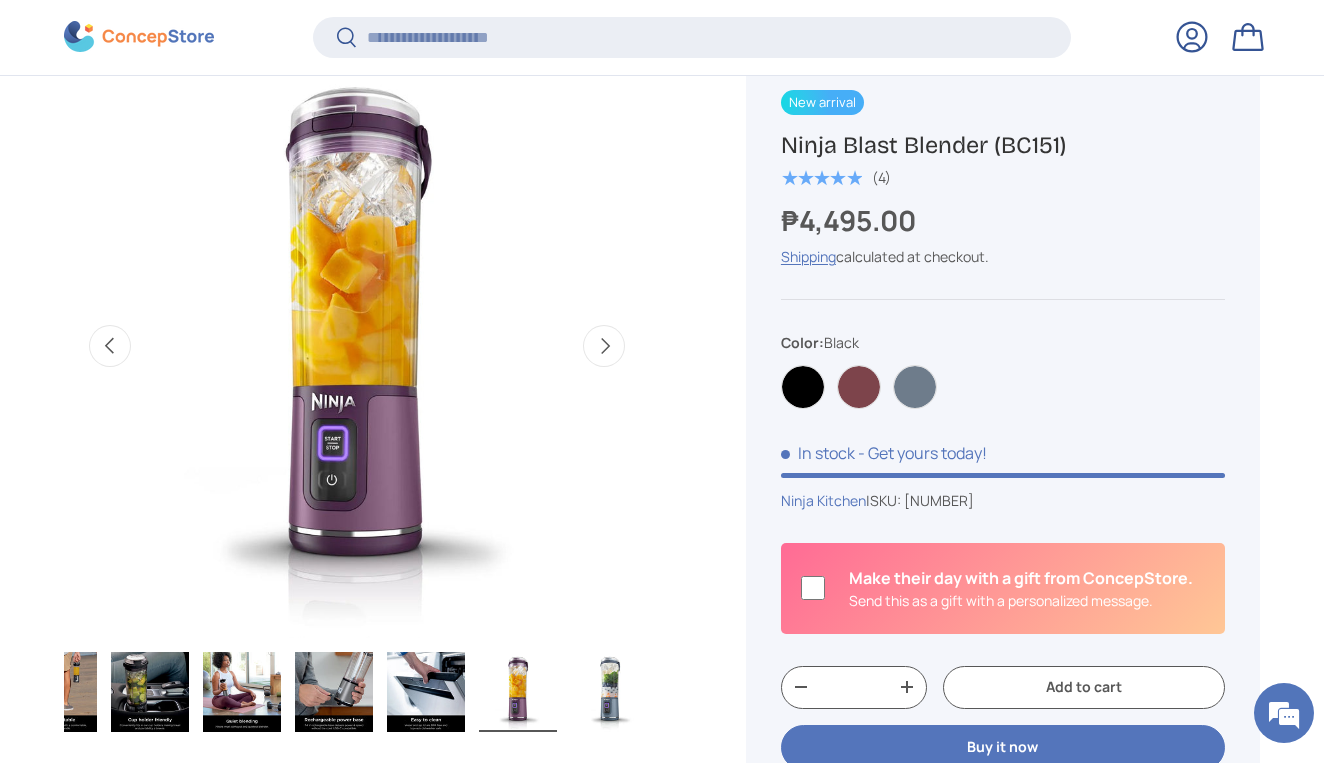 click on "Next" at bounding box center (604, 346) 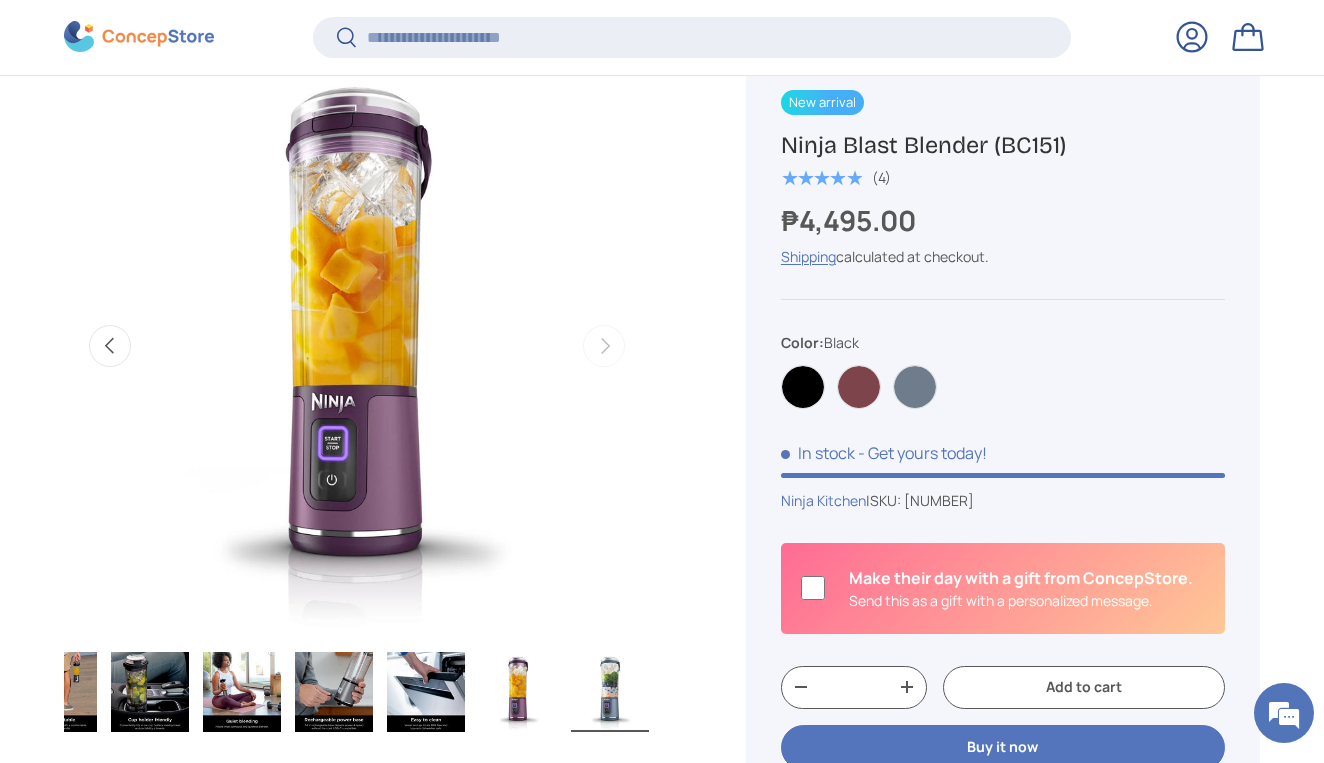 scroll, scrollTop: 0, scrollLeft: 6555, axis: horizontal 